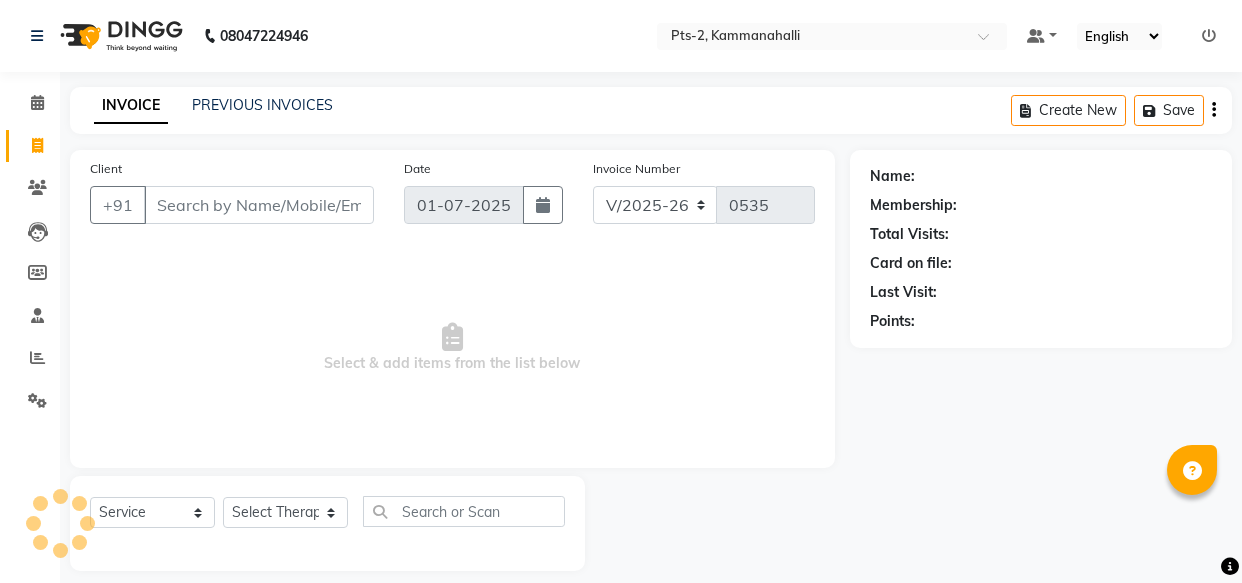 select on "5391" 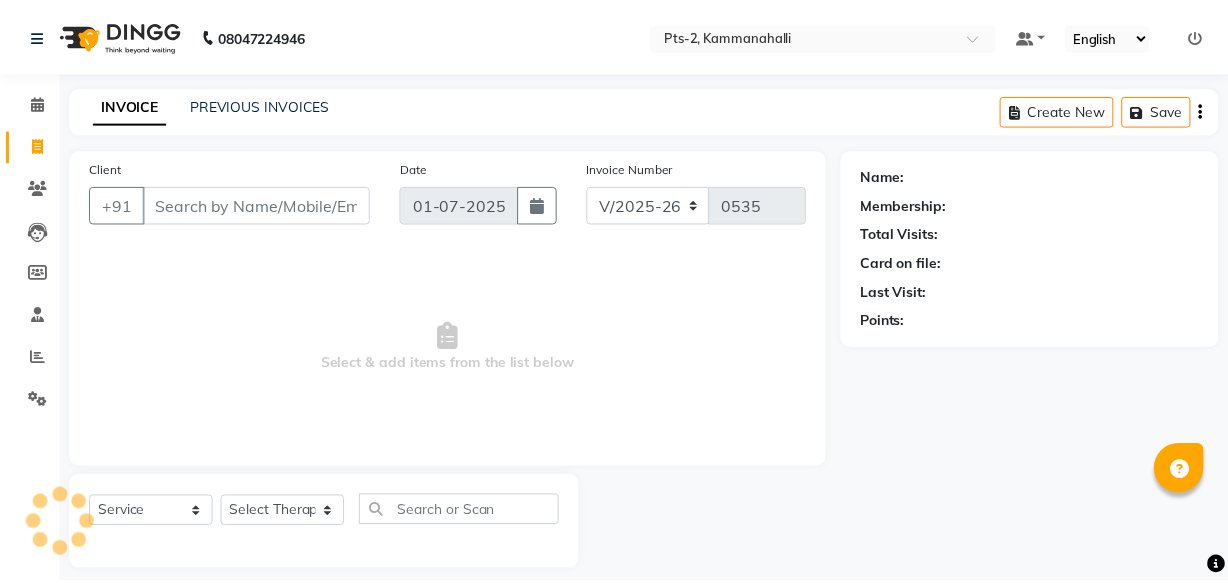 scroll, scrollTop: 0, scrollLeft: 0, axis: both 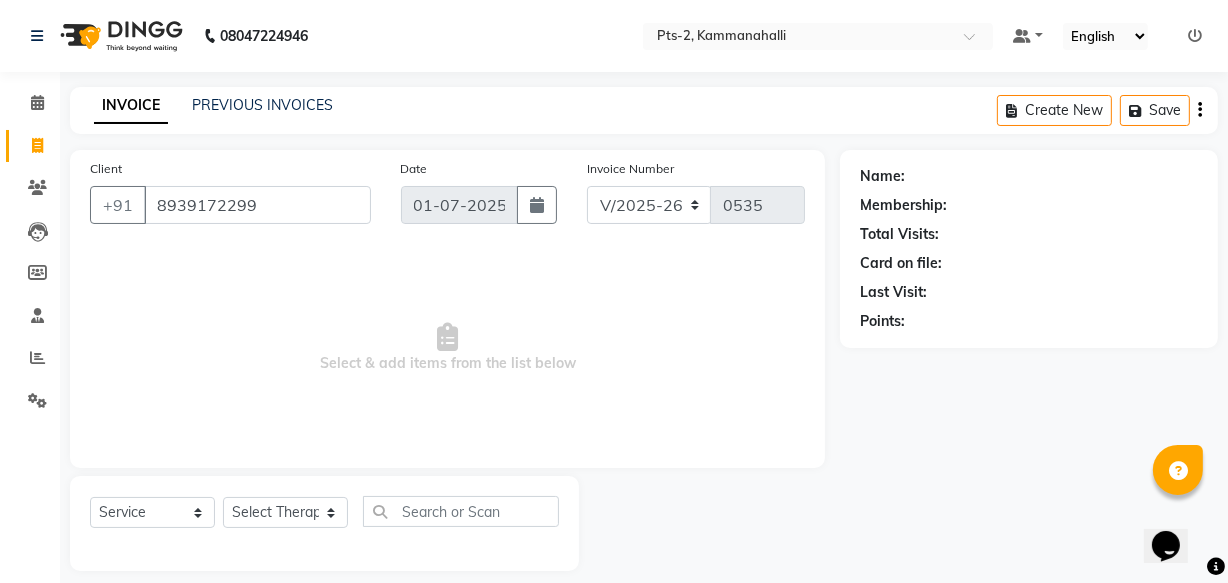 type on "8939172299" 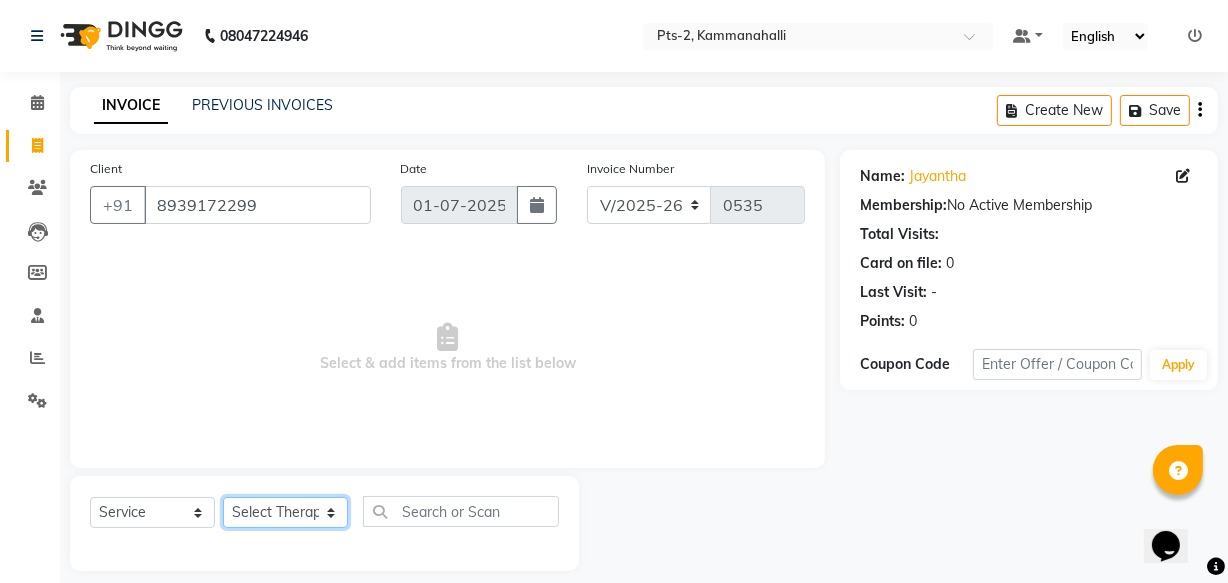 click on "Select Therapist AMOO Anyone [PERSON_NAME] [PERSON_NAME] [PERSON_NAME] [PERSON_NAME]" 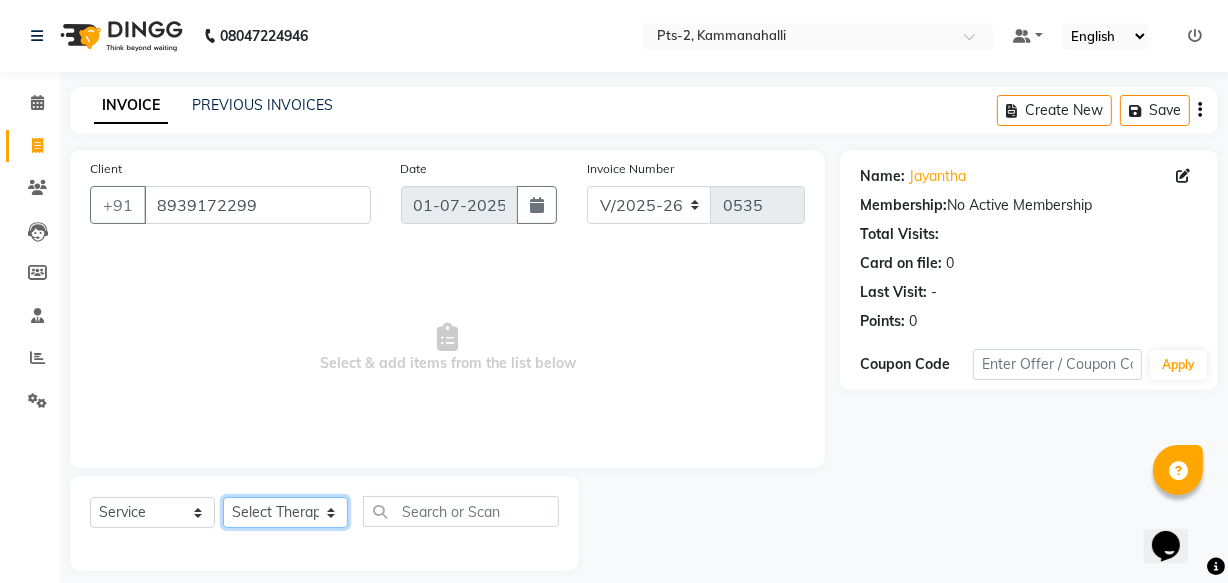 select on "80326" 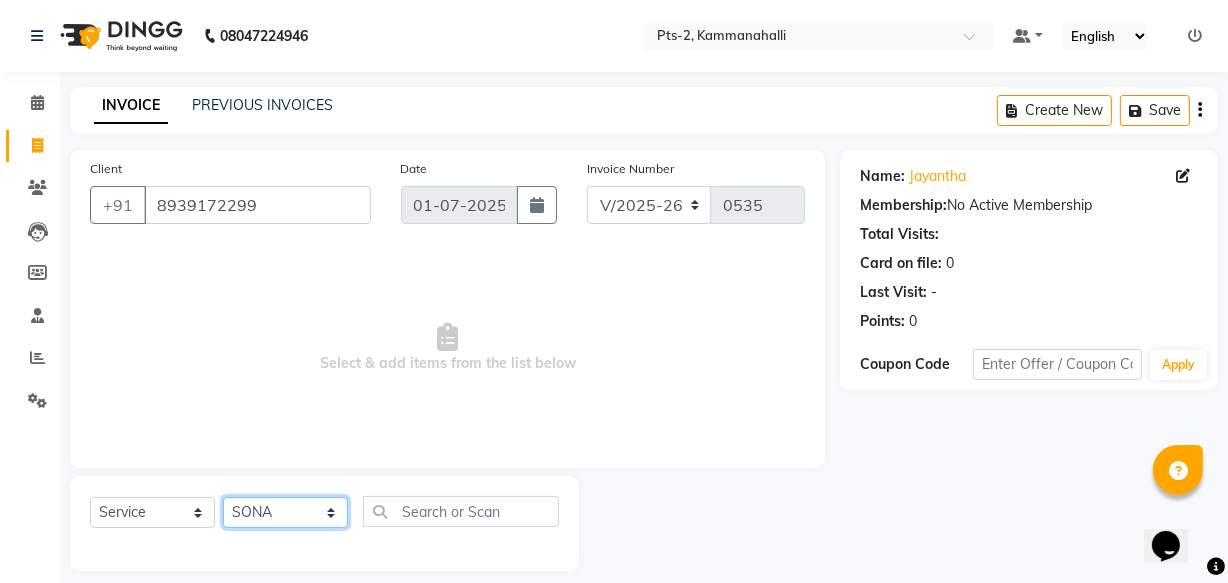 click on "Select Therapist AMOO Anyone [PERSON_NAME] [PERSON_NAME] [PERSON_NAME] [PERSON_NAME]" 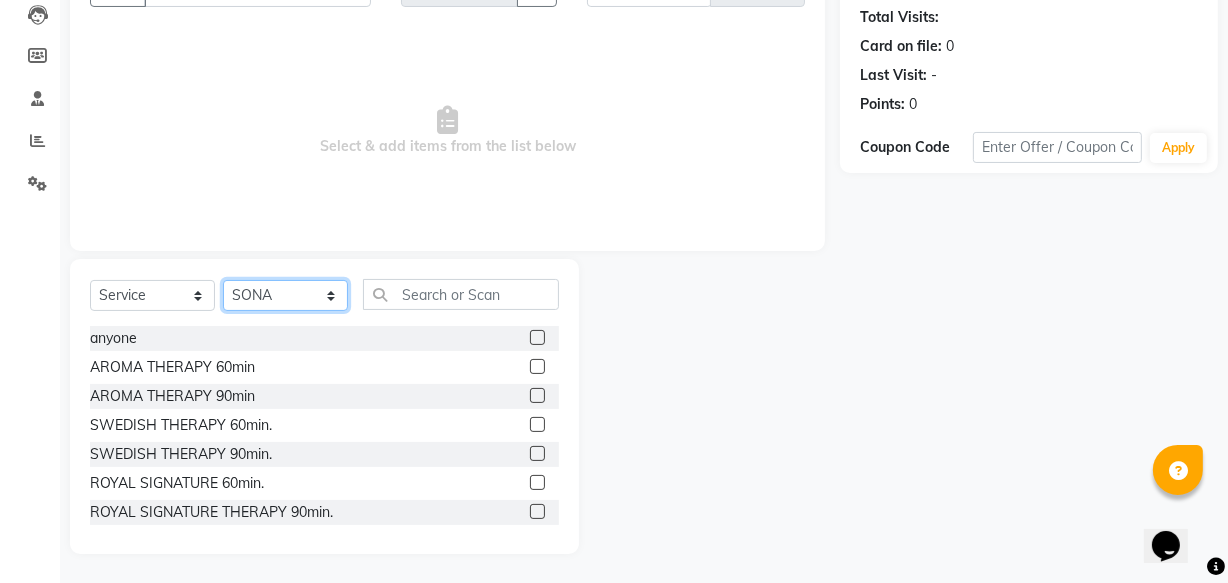 scroll, scrollTop: 219, scrollLeft: 0, axis: vertical 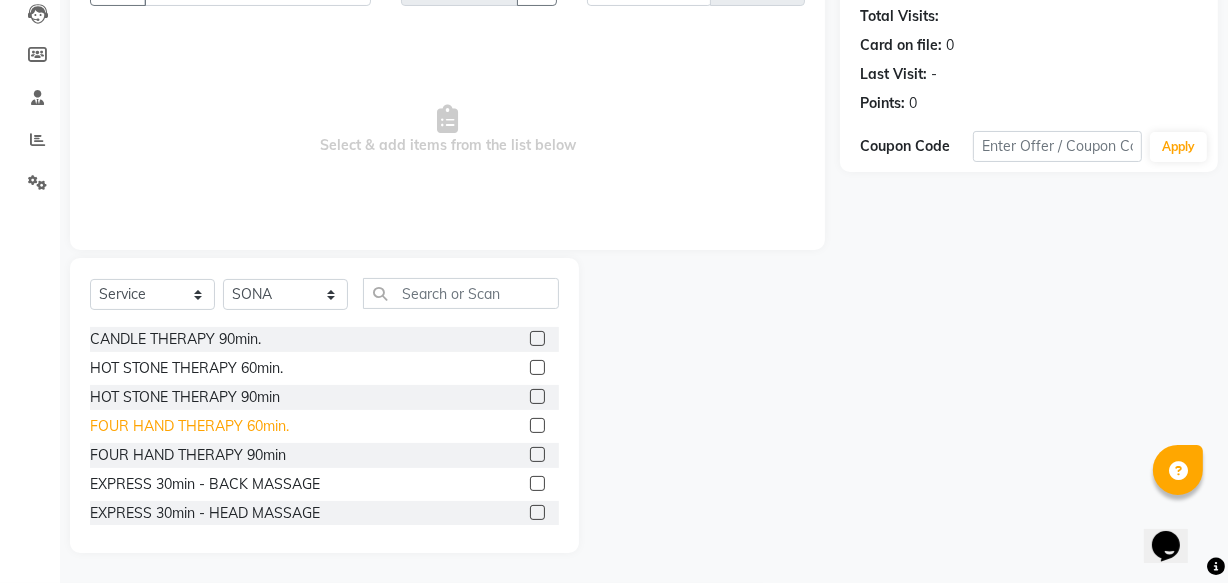 click on "FOUR HAND THERAPY 60min." 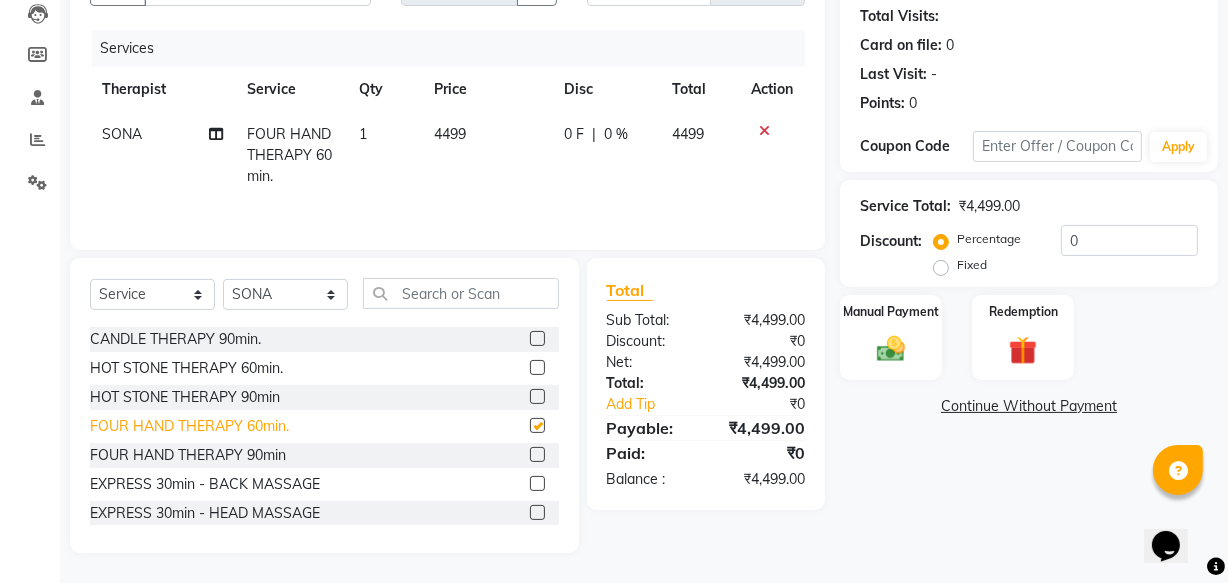 checkbox on "false" 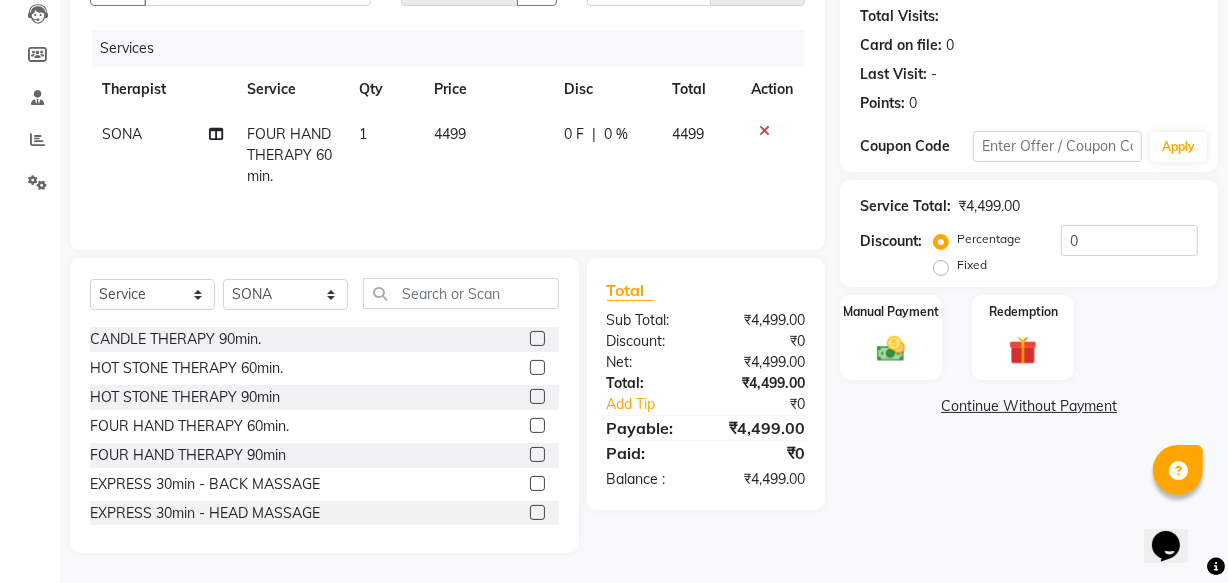 click on "Fixed" 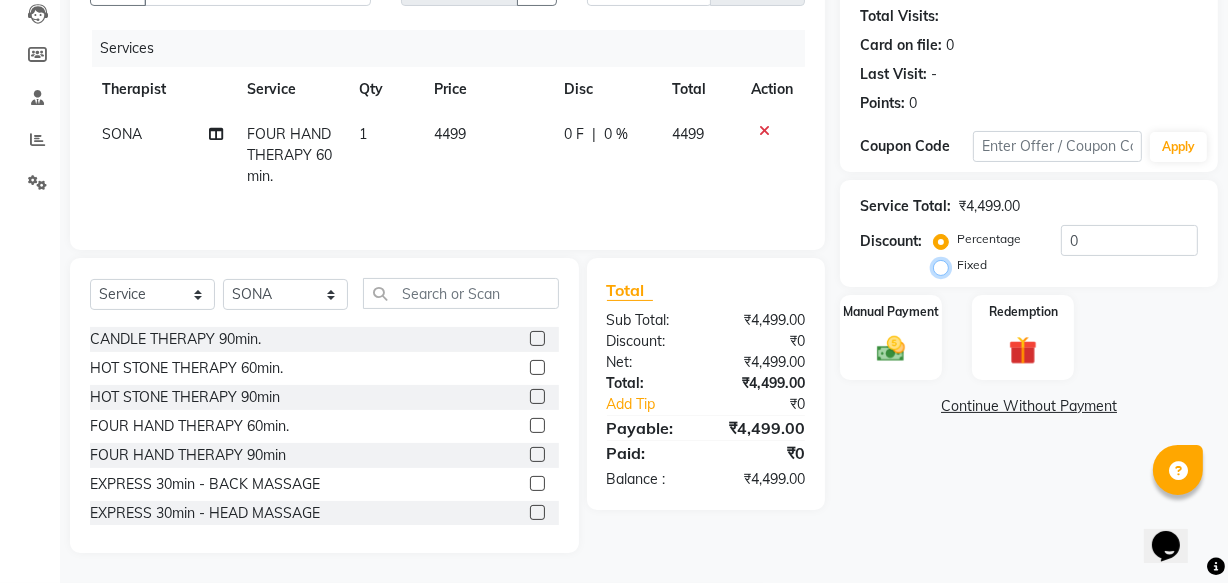 click on "Fixed" at bounding box center [945, 265] 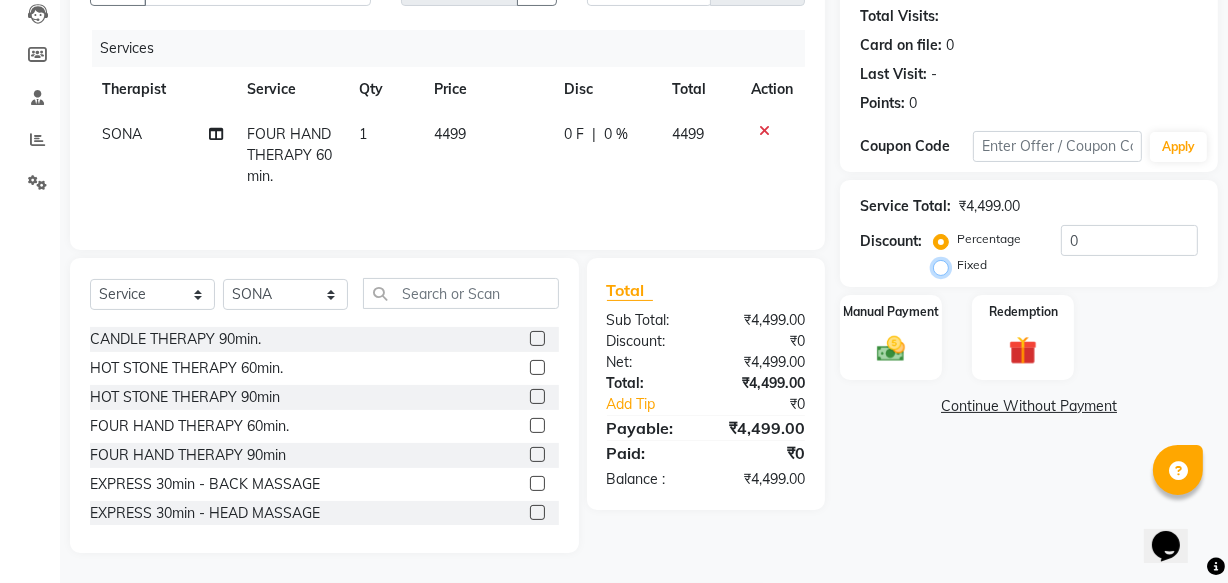 radio on "true" 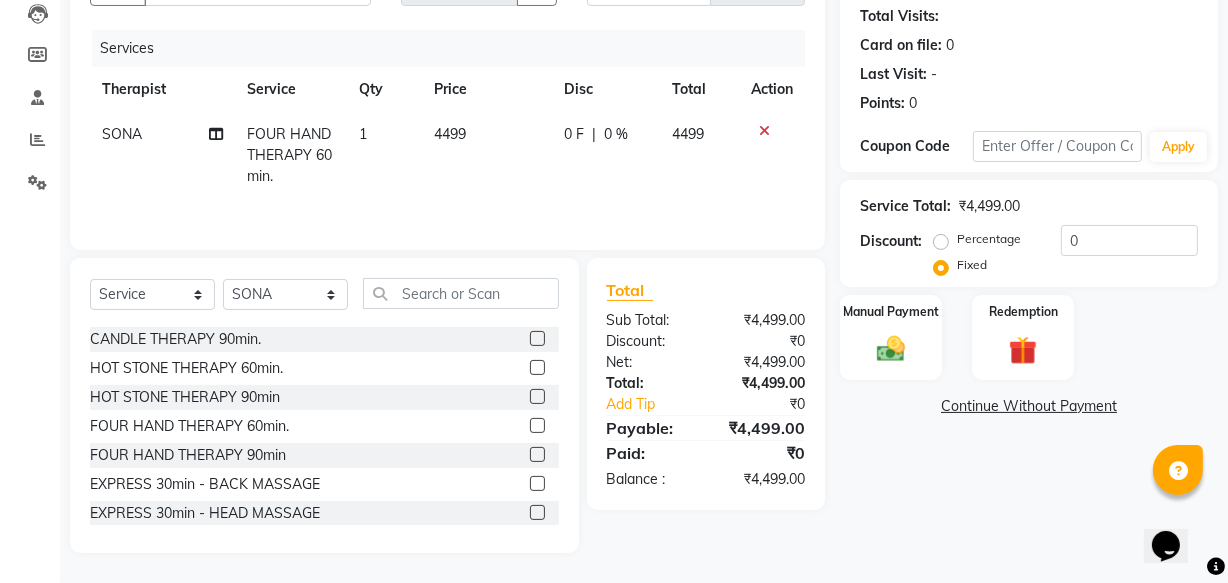 click on "Service Total:  ₹4,499.00  Discount:  Percentage   Fixed  0" 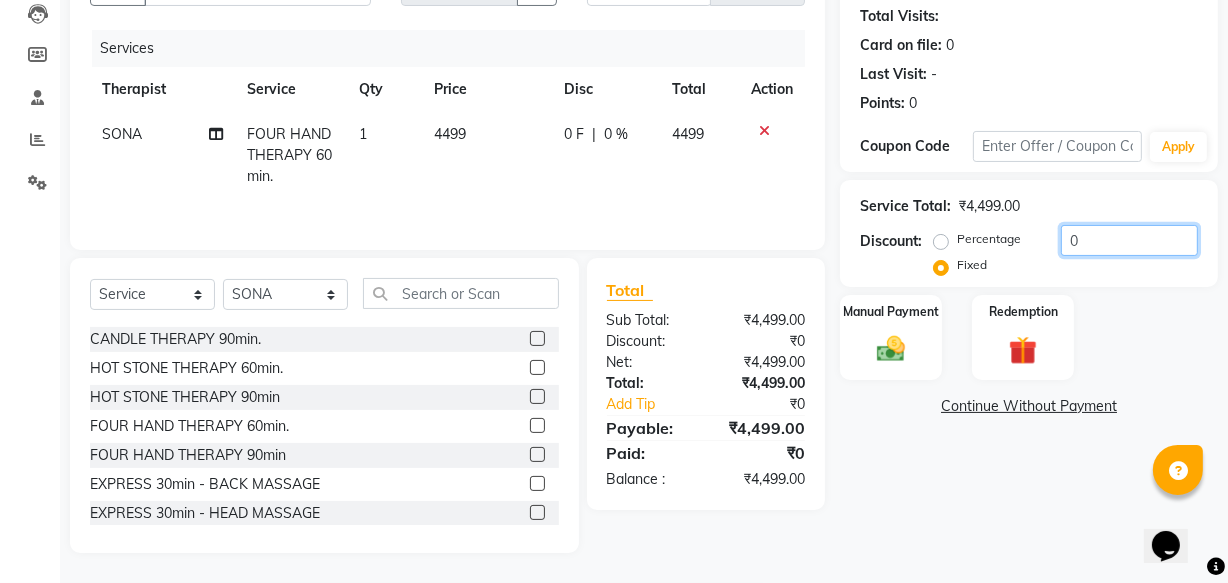 click on "0" 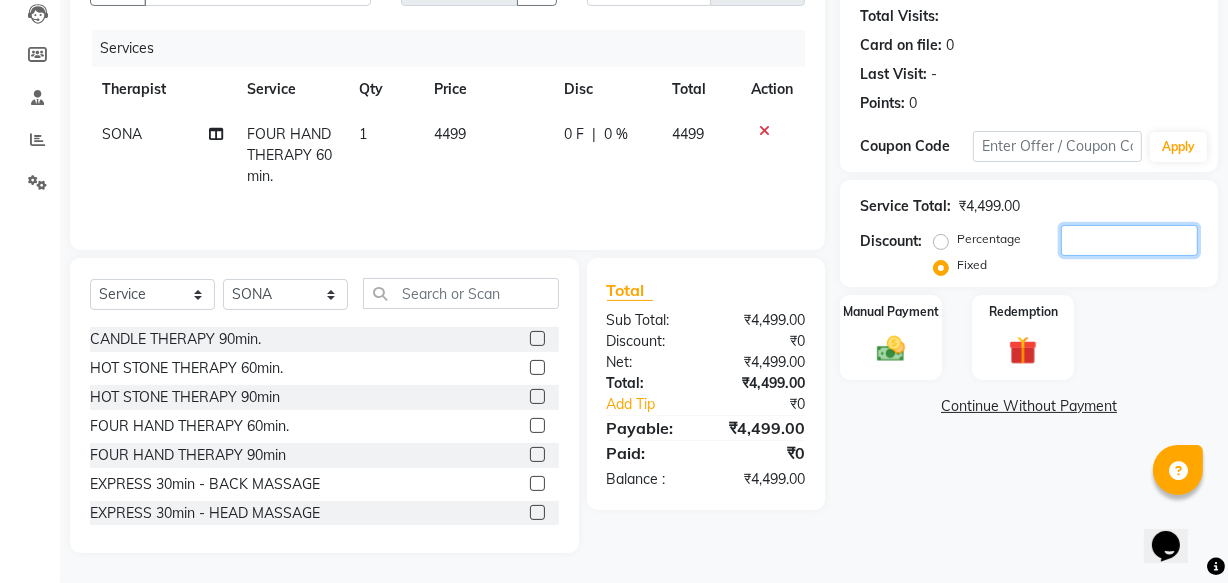 click 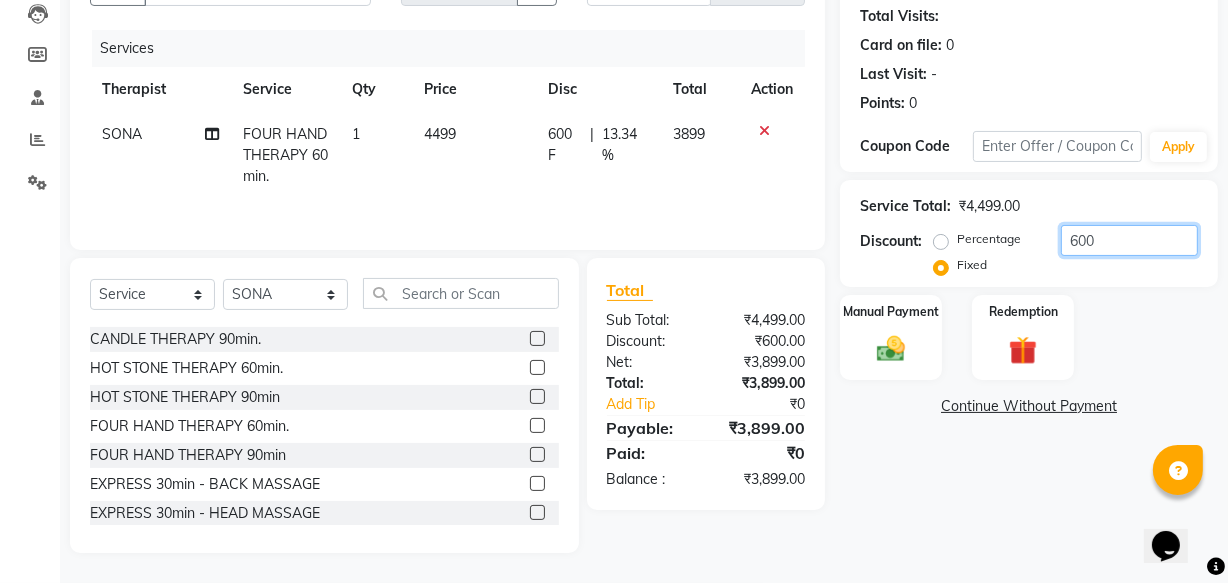 click on "600" 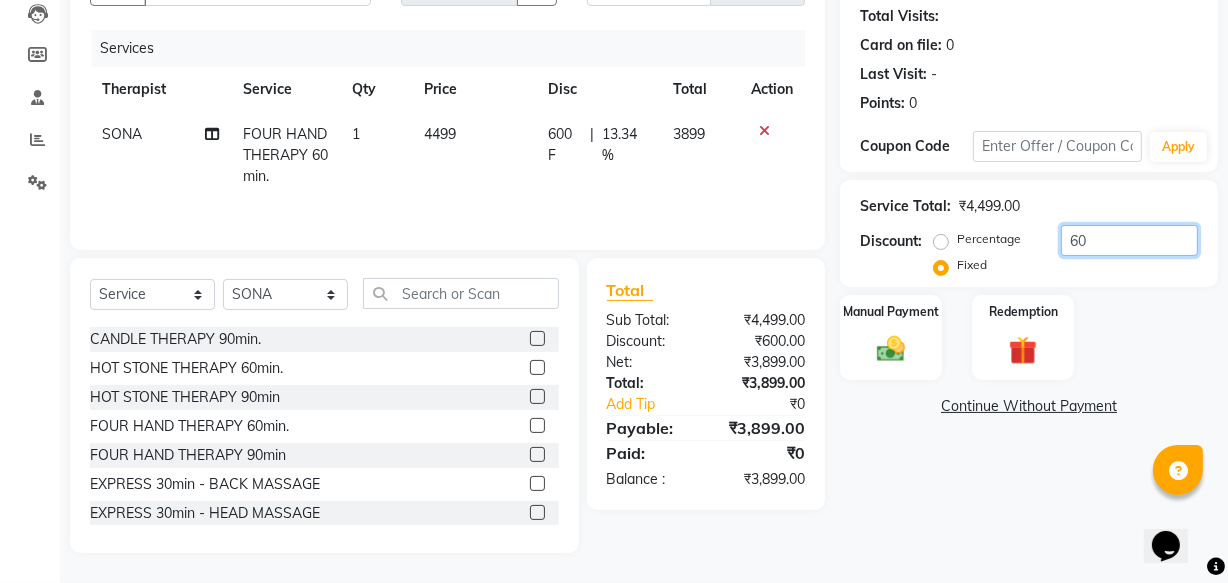type on "6" 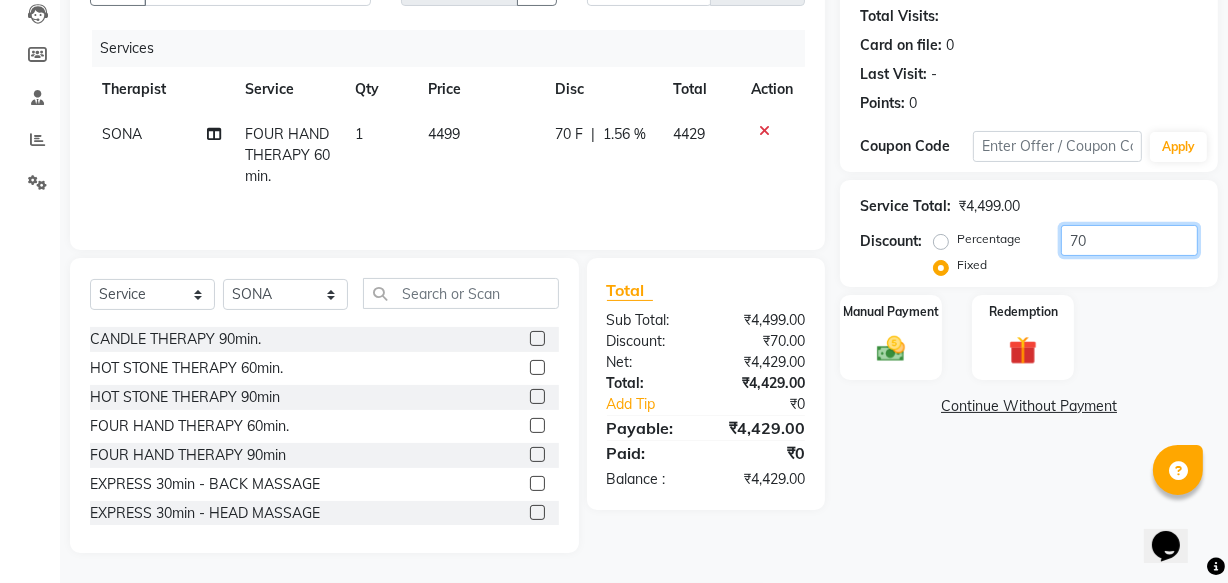 type on "7" 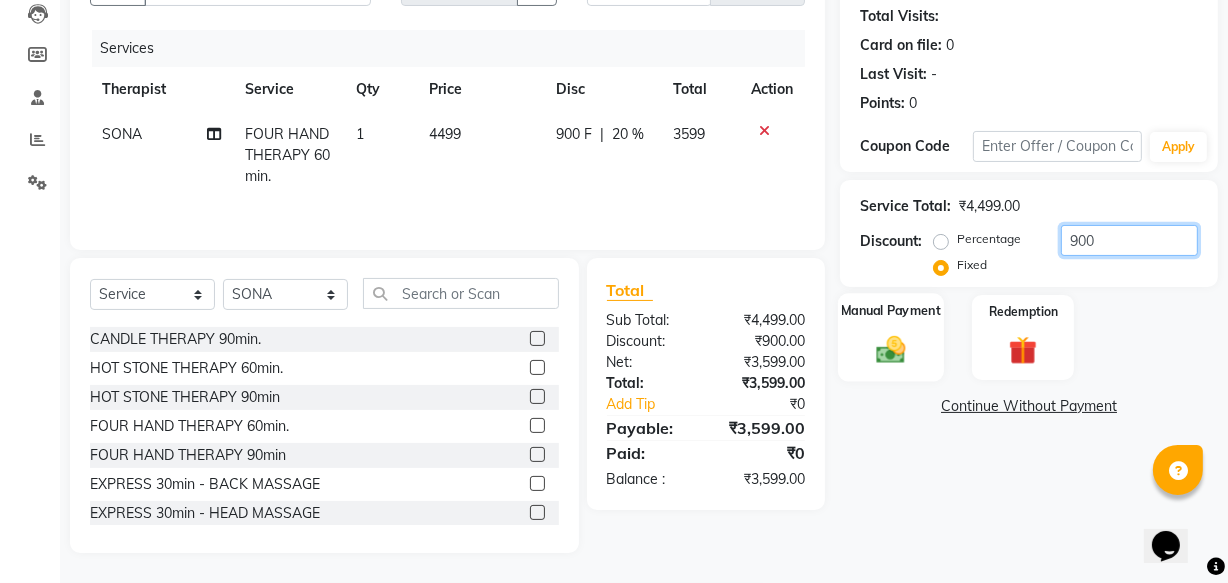 type on "900" 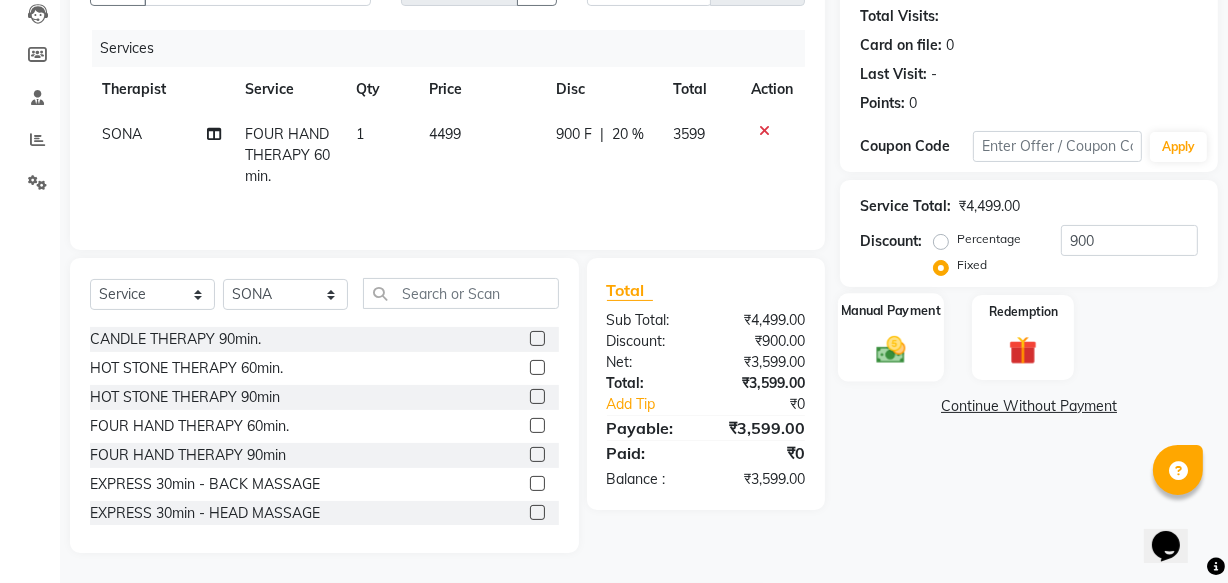 click on "Manual Payment" 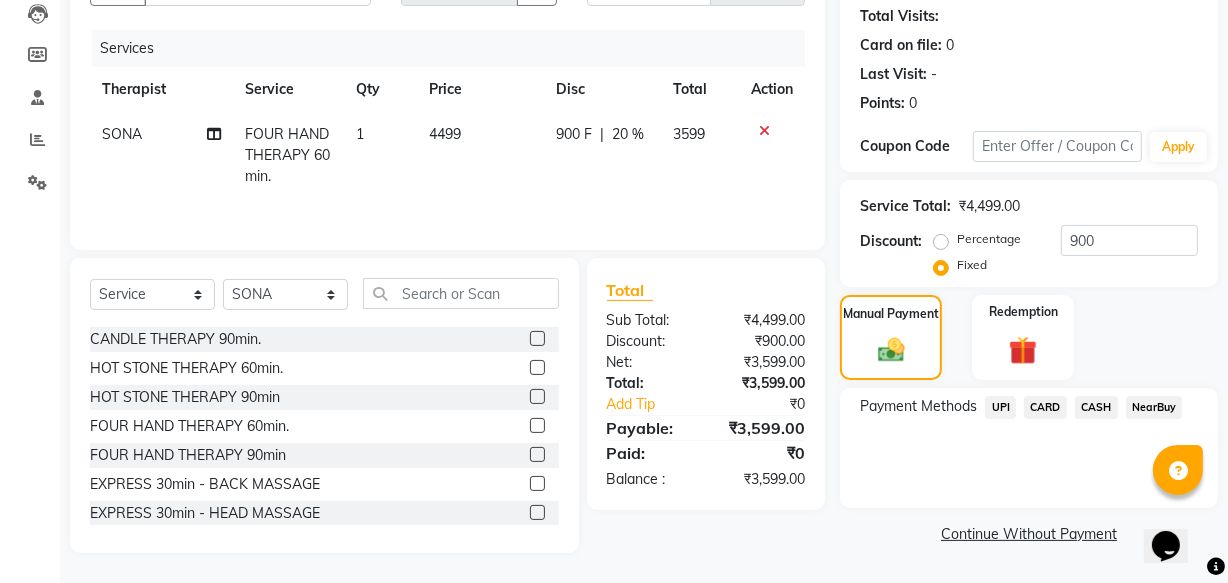 click on "NearBuy" 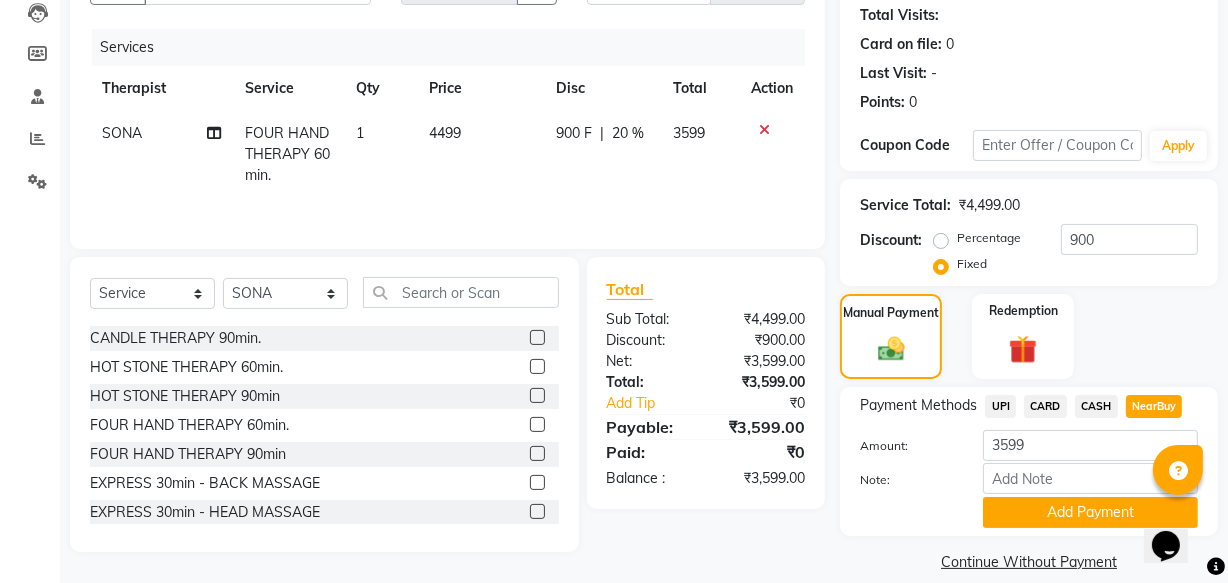 scroll, scrollTop: 243, scrollLeft: 0, axis: vertical 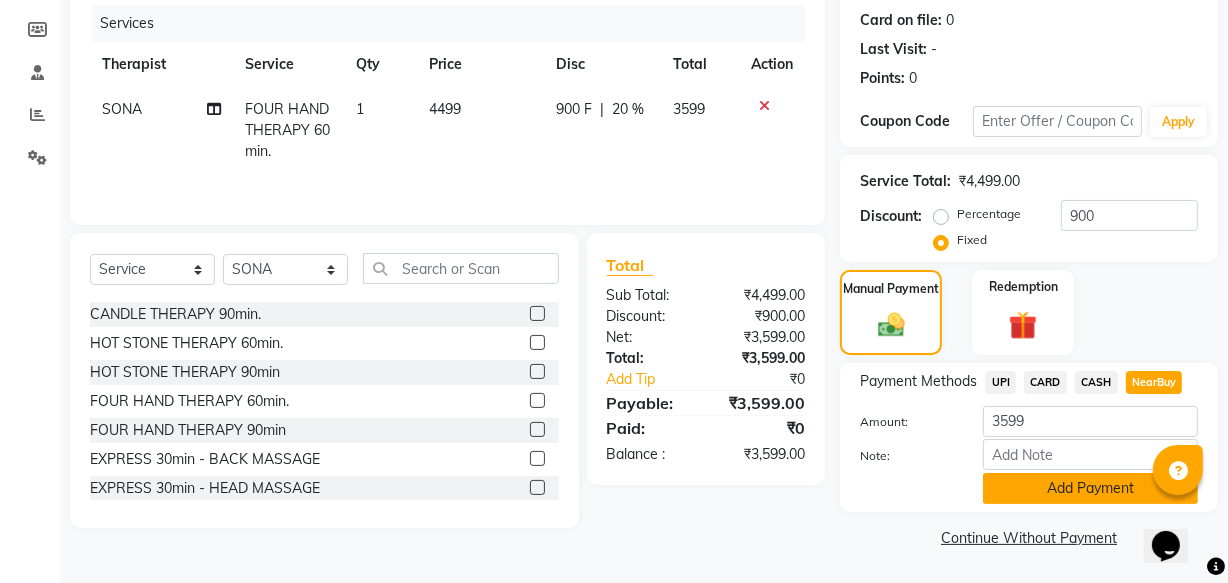 click on "Add Payment" 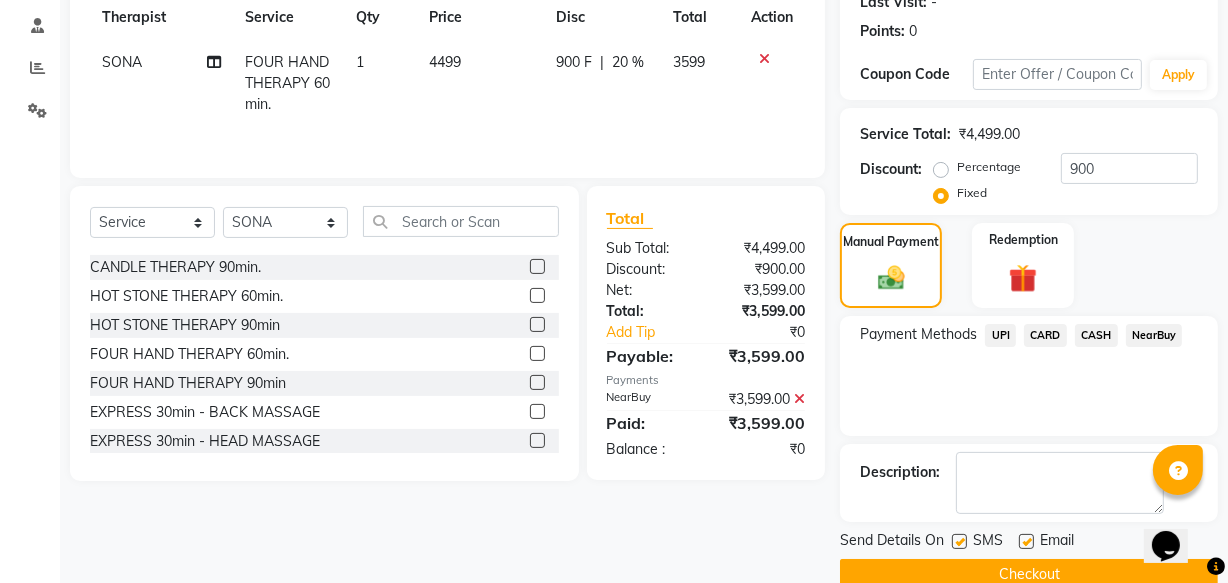 scroll, scrollTop: 326, scrollLeft: 0, axis: vertical 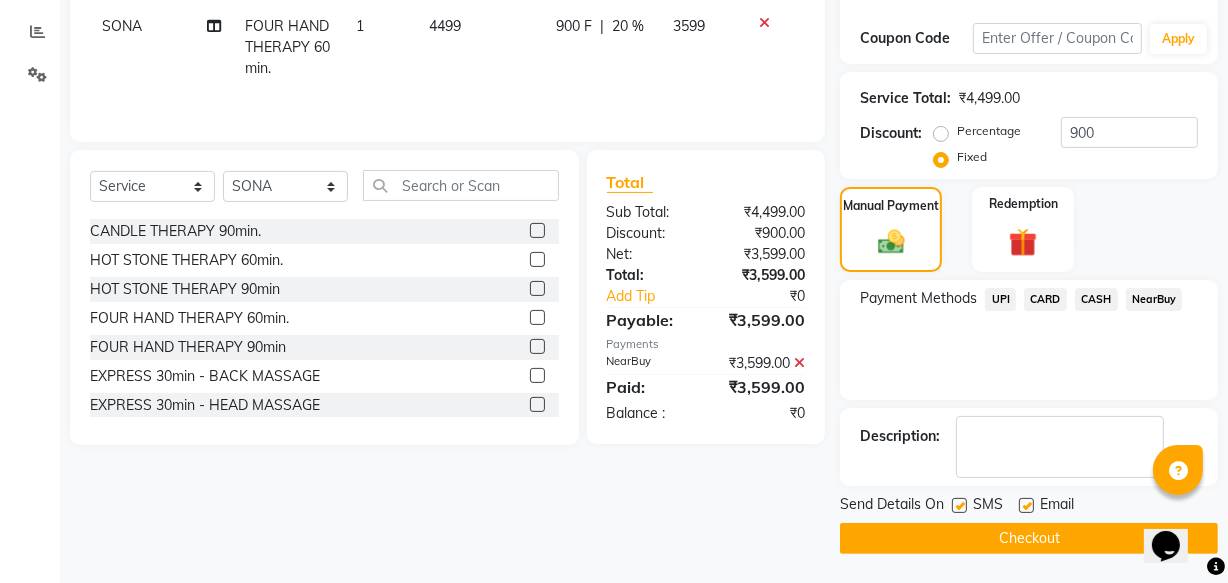click 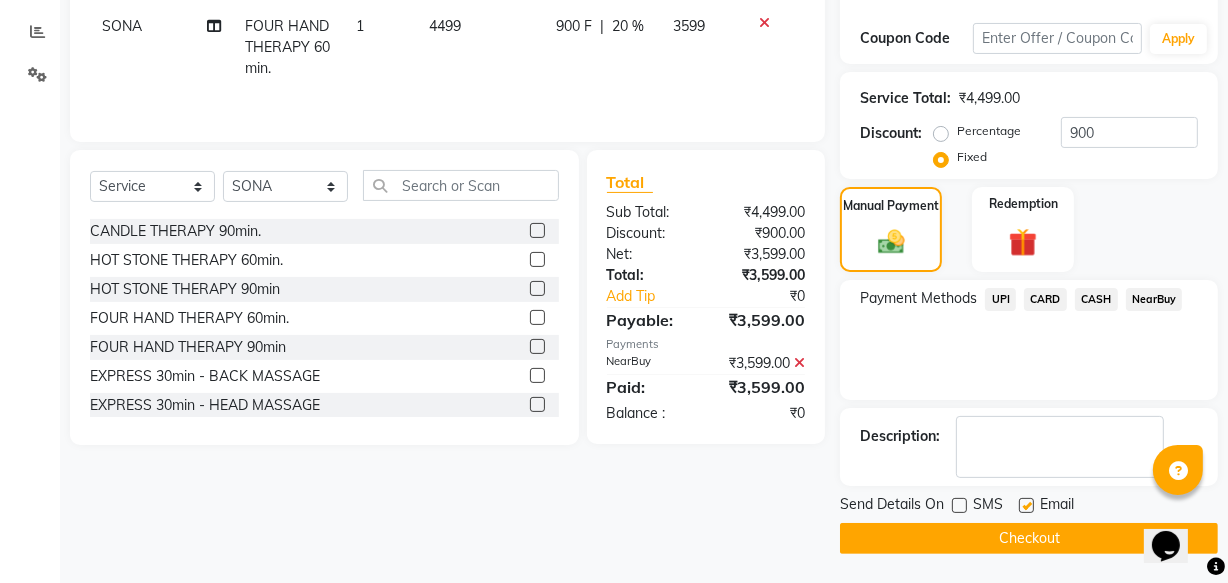 click 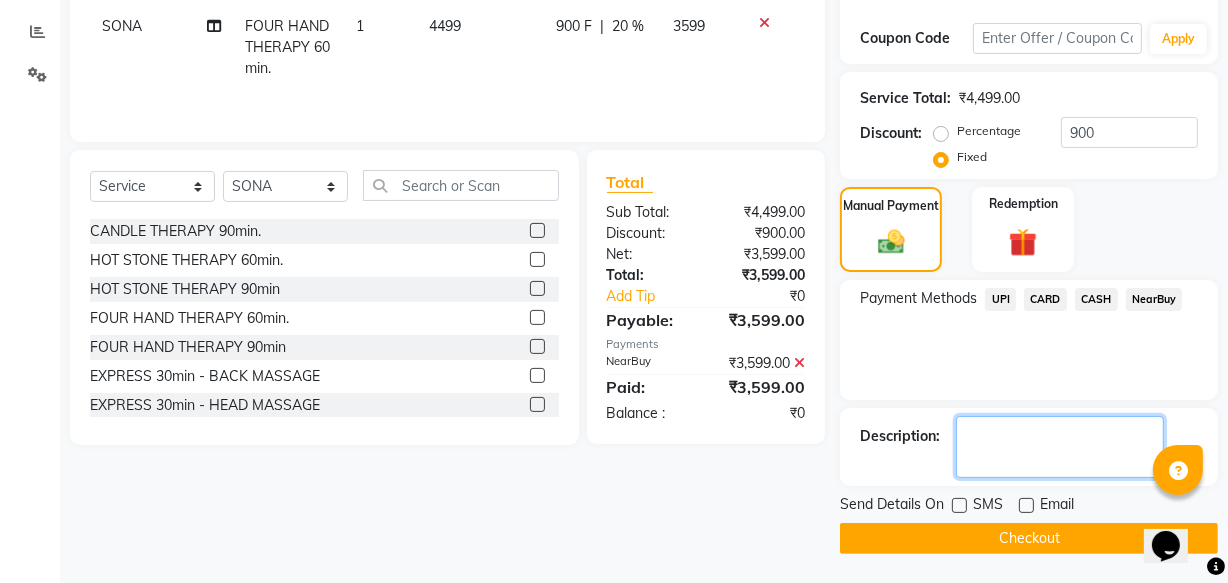 click 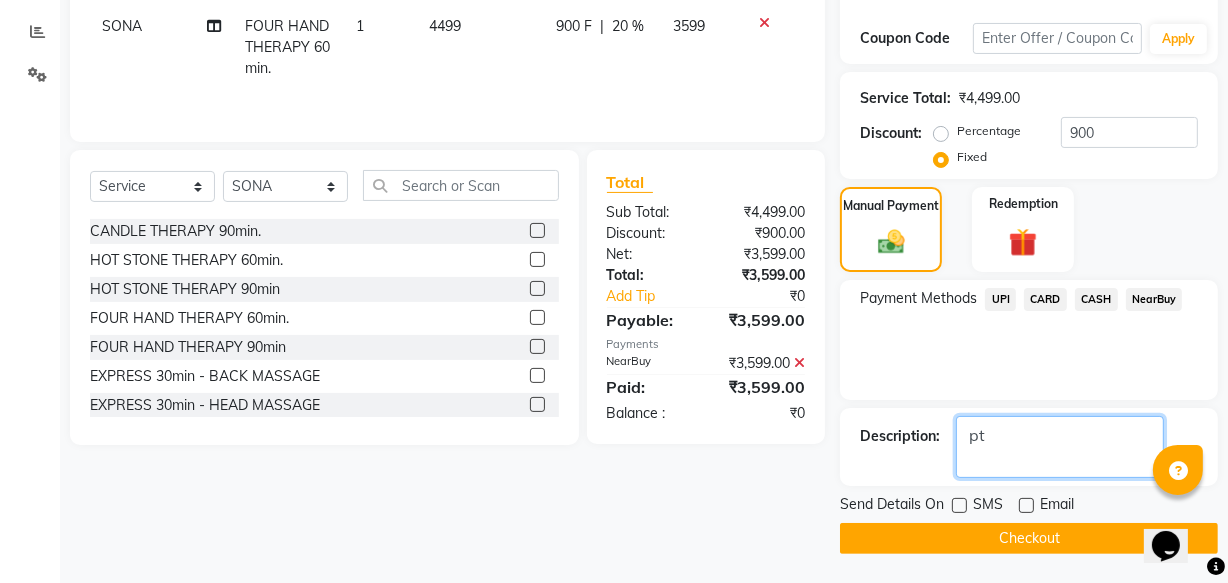 type on "p" 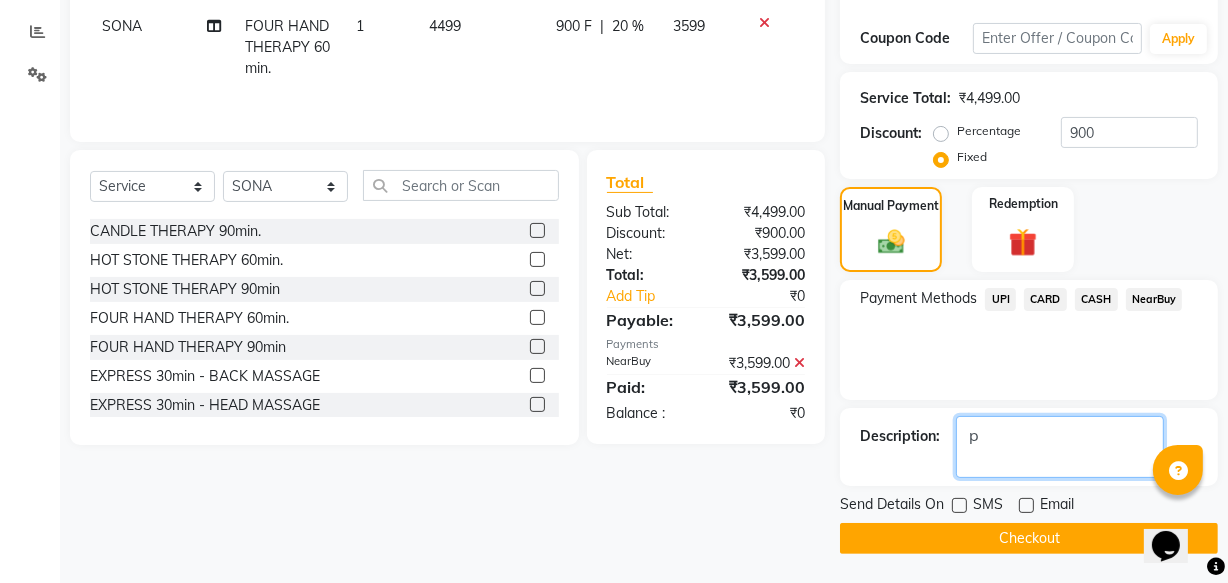type 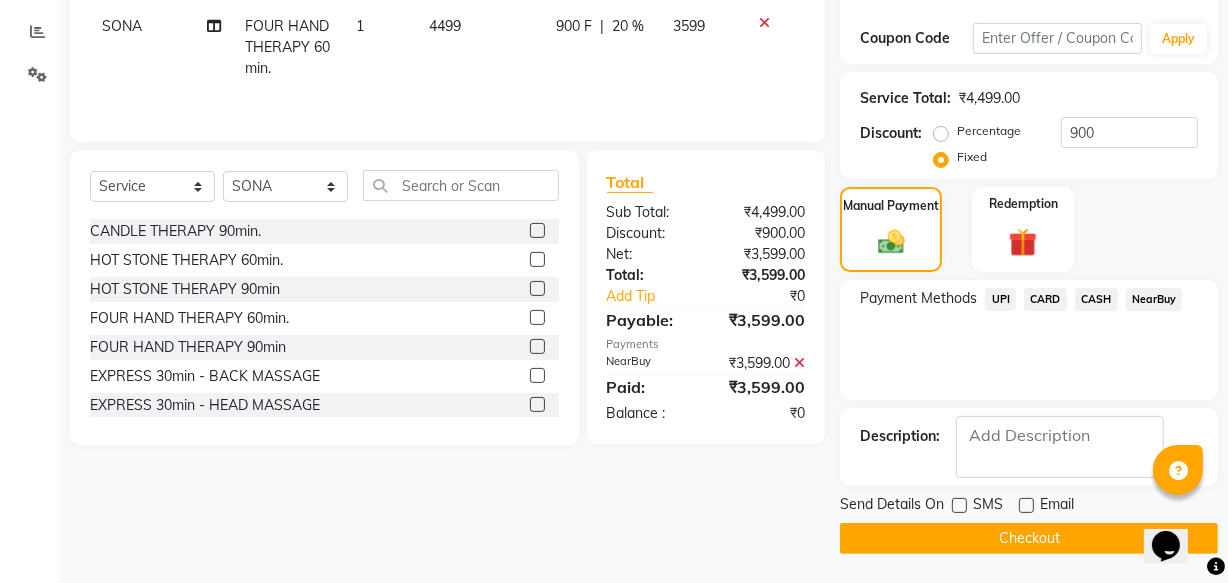 click on "Checkout" 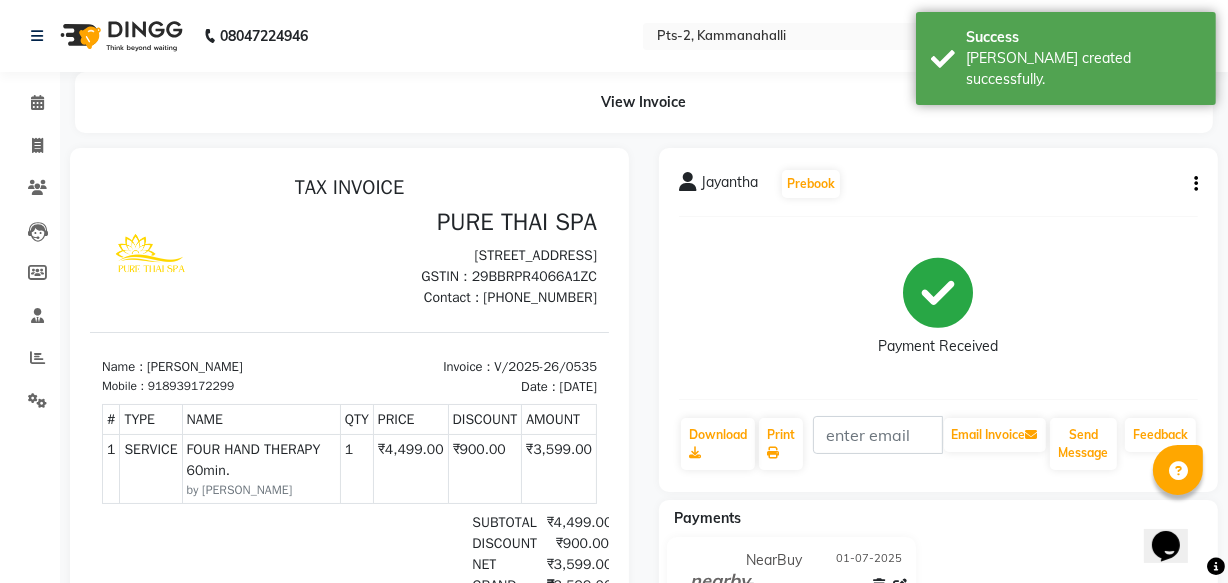 scroll, scrollTop: 0, scrollLeft: 0, axis: both 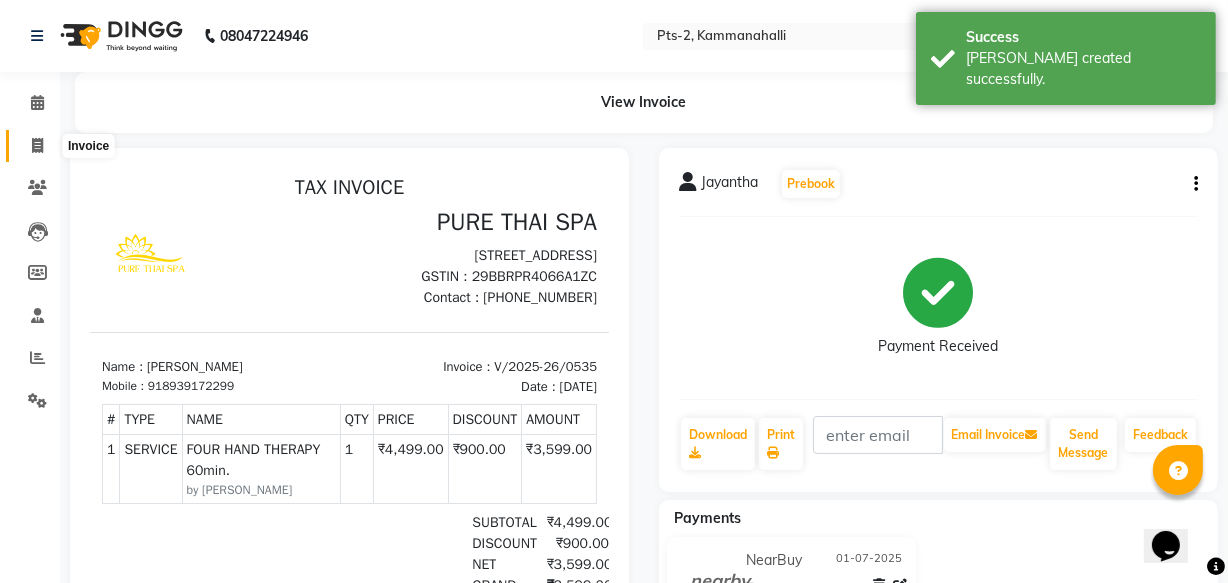 click 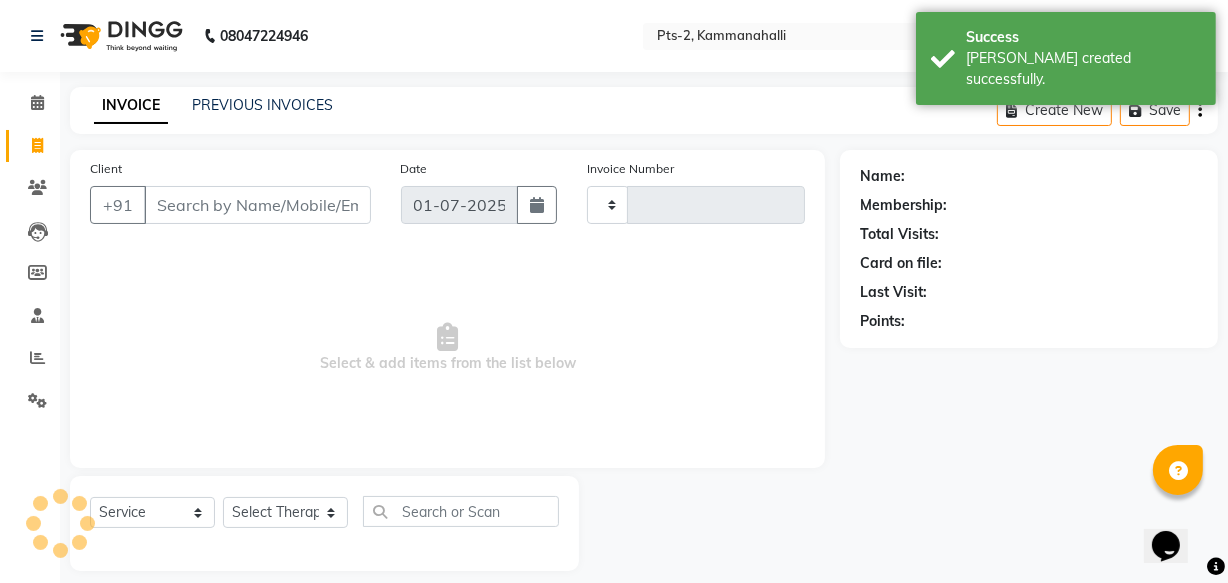 type on "0536" 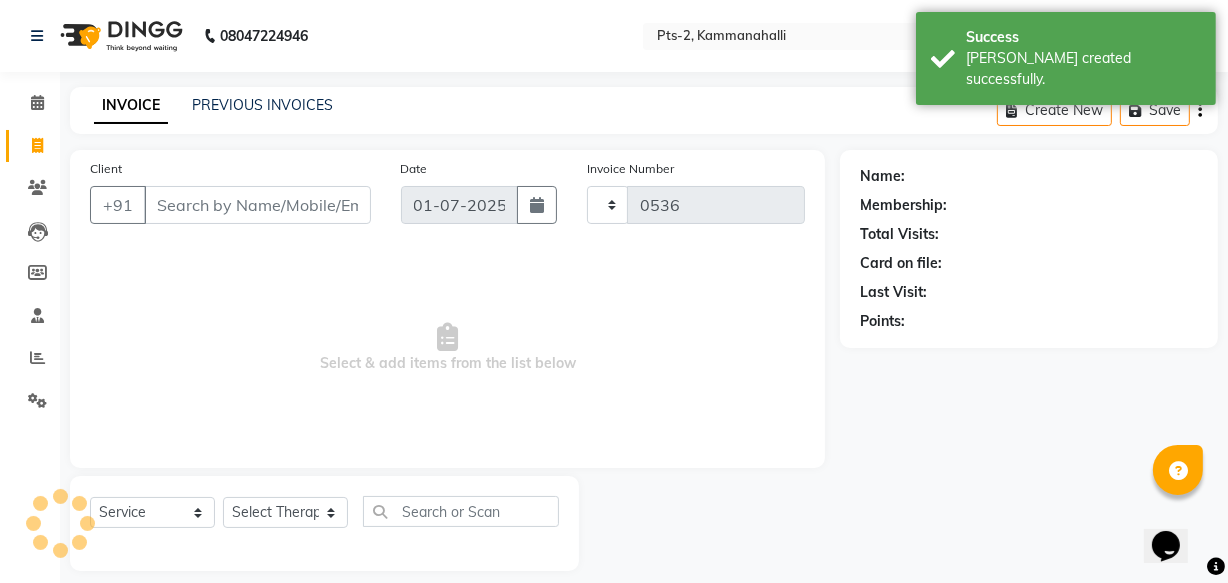 scroll, scrollTop: 19, scrollLeft: 0, axis: vertical 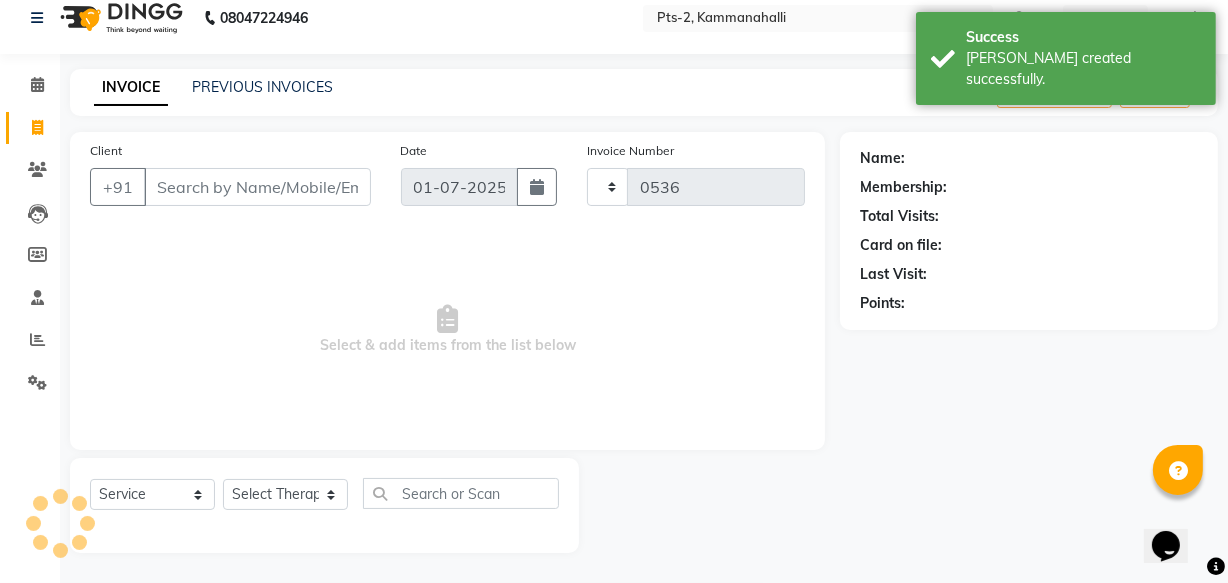 select on "5391" 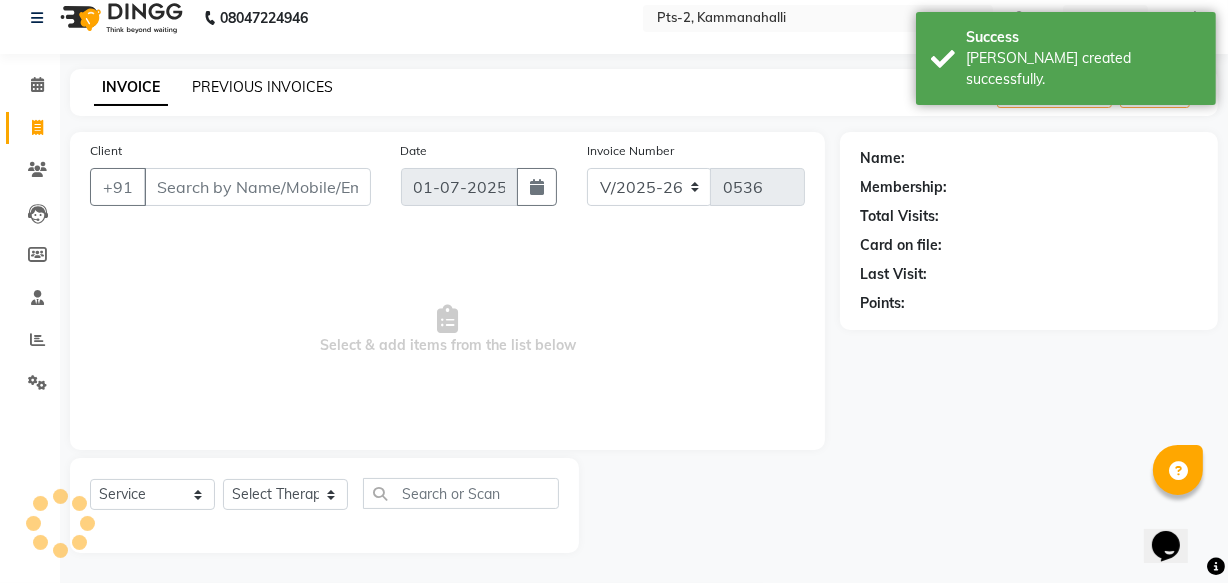 click on "PREVIOUS INVOICES" 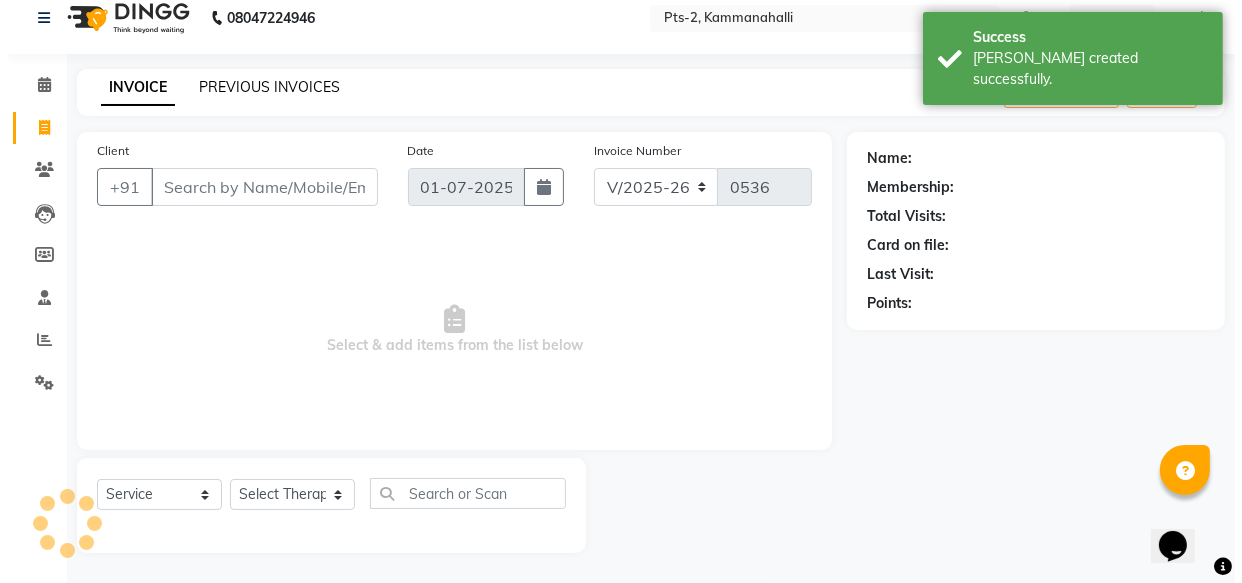 scroll, scrollTop: 0, scrollLeft: 0, axis: both 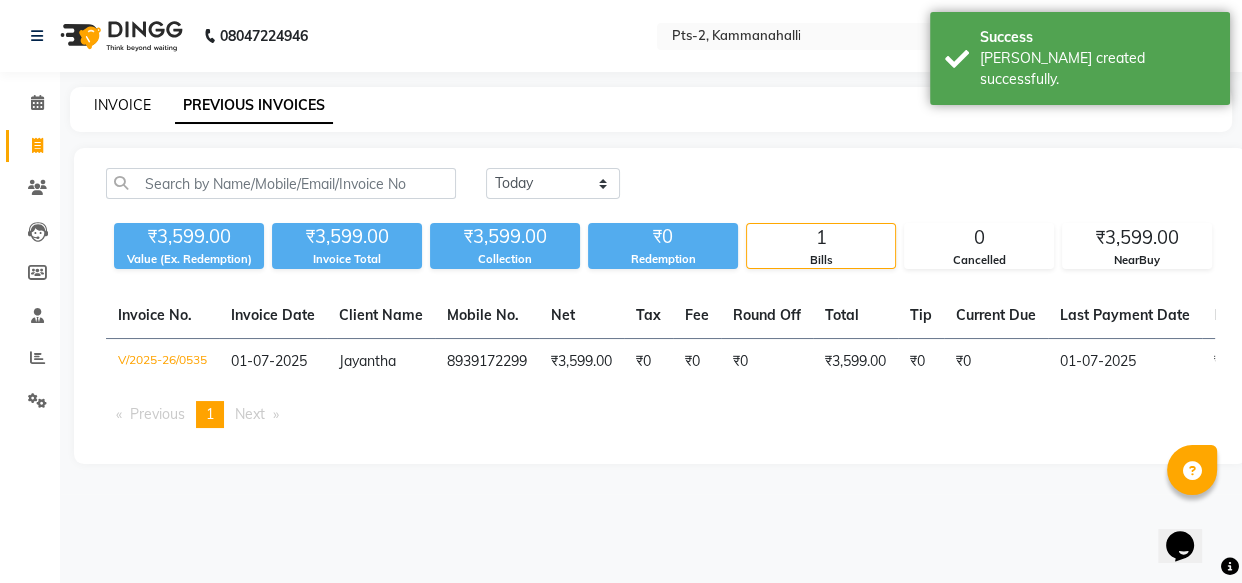 click on "INVOICE" 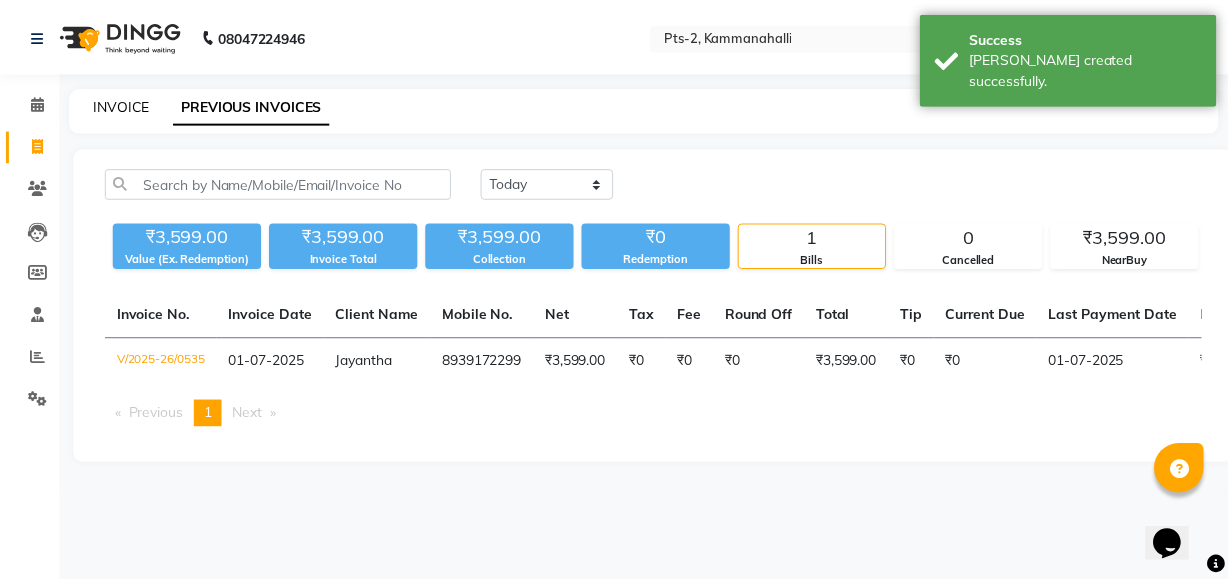 scroll, scrollTop: 19, scrollLeft: 0, axis: vertical 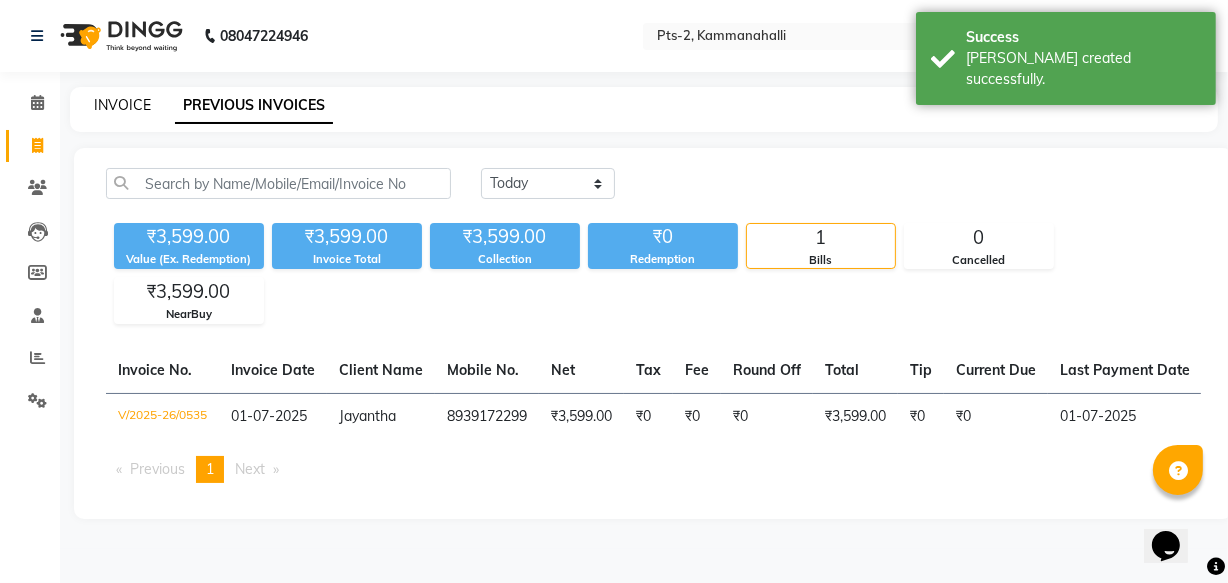 select on "service" 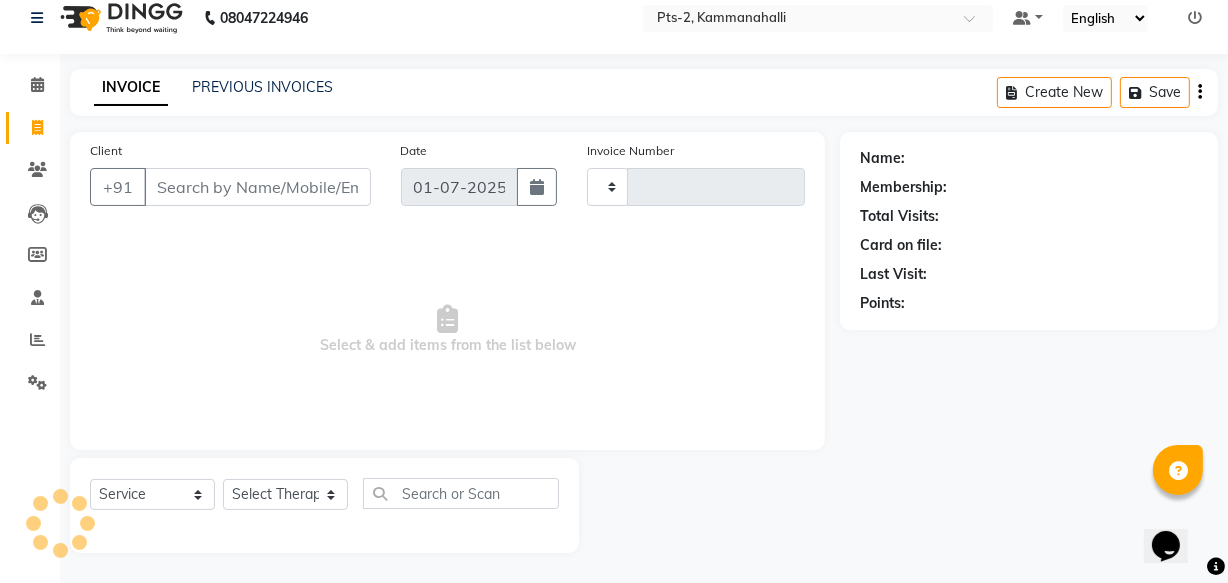 type on "0536" 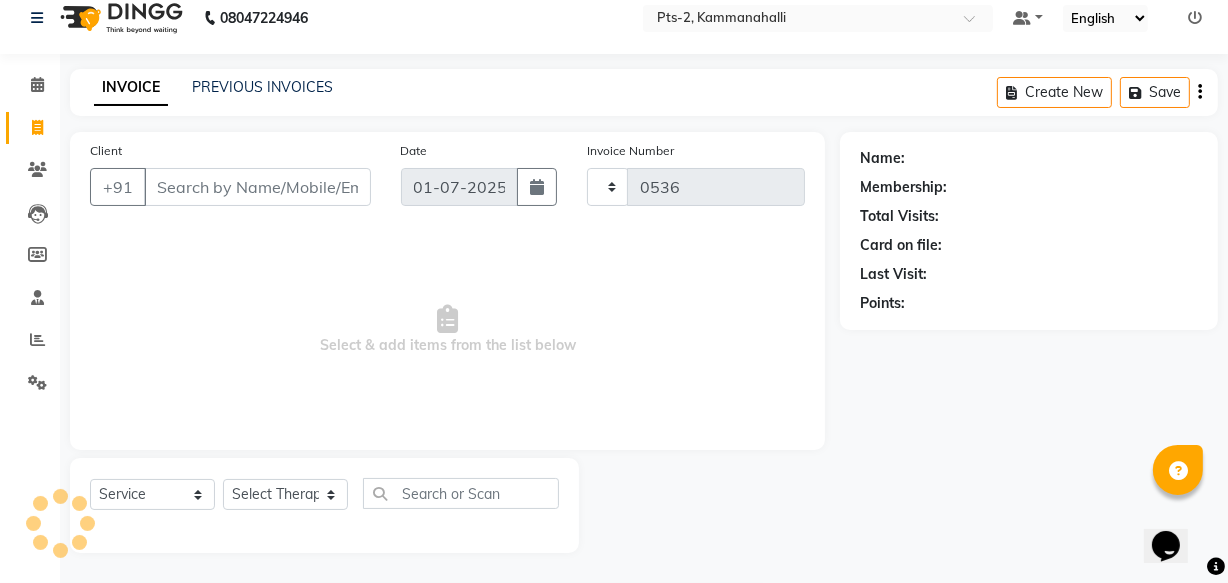 select on "5391" 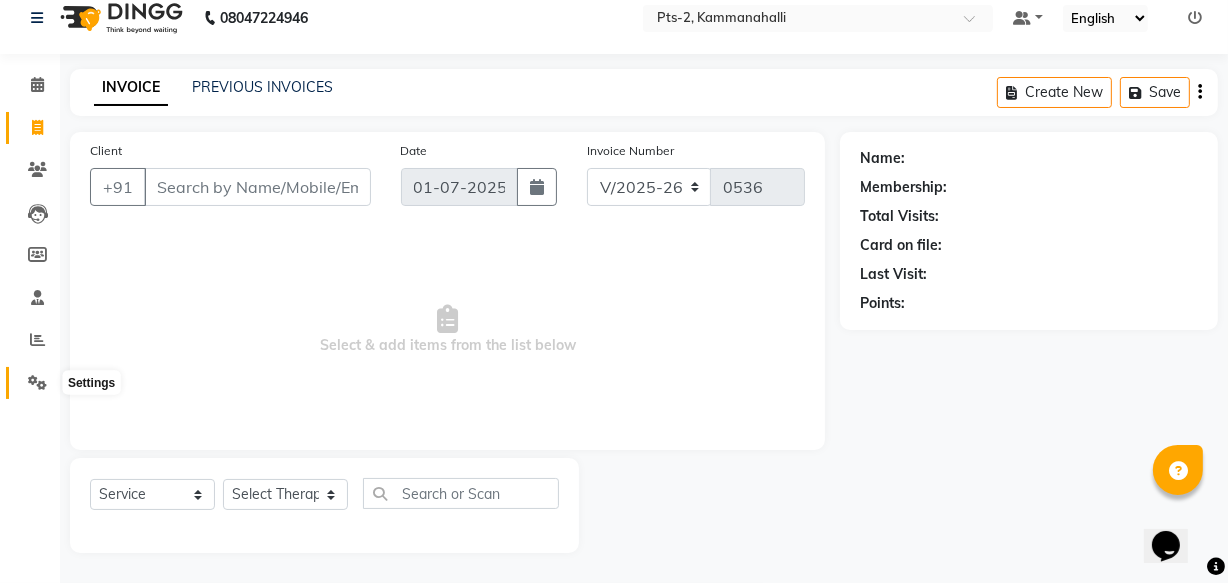 click 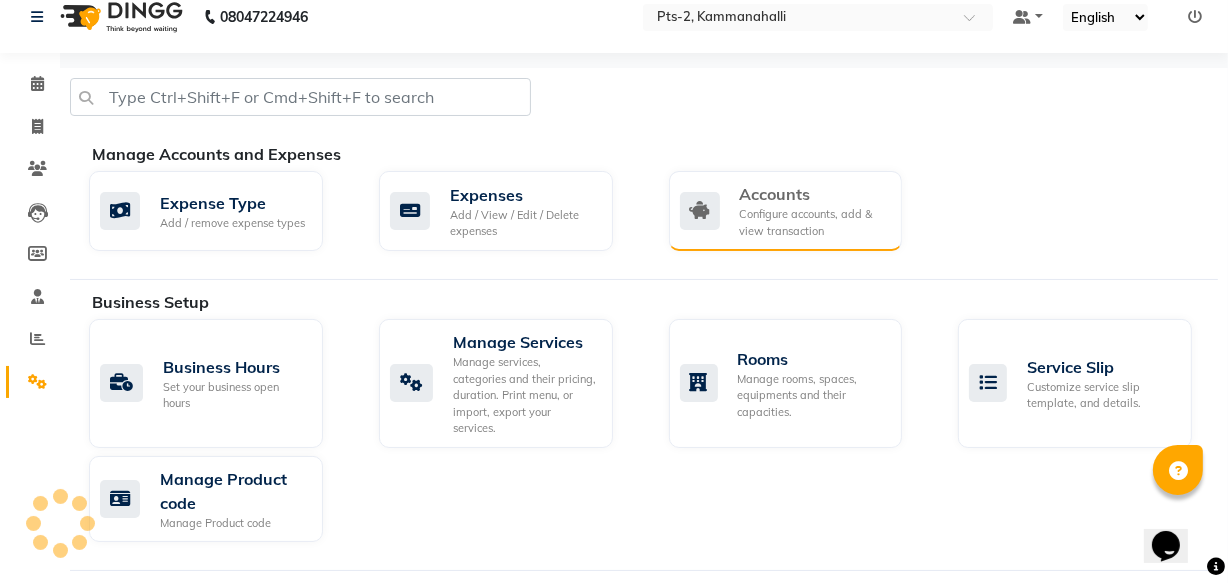 click on "Accounts" 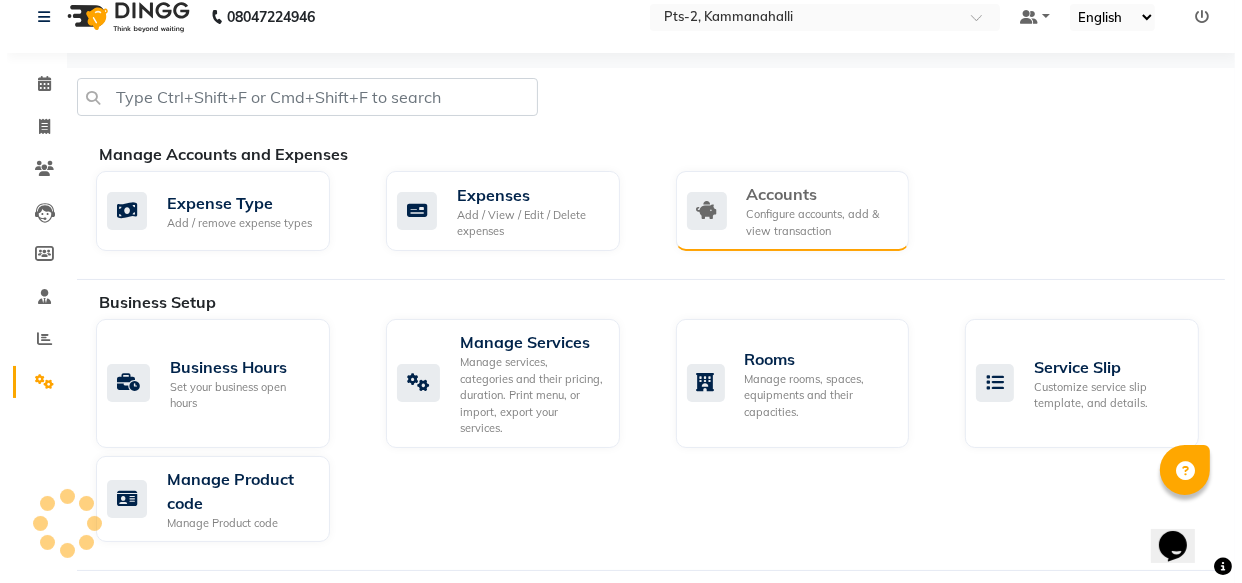 scroll, scrollTop: 0, scrollLeft: 0, axis: both 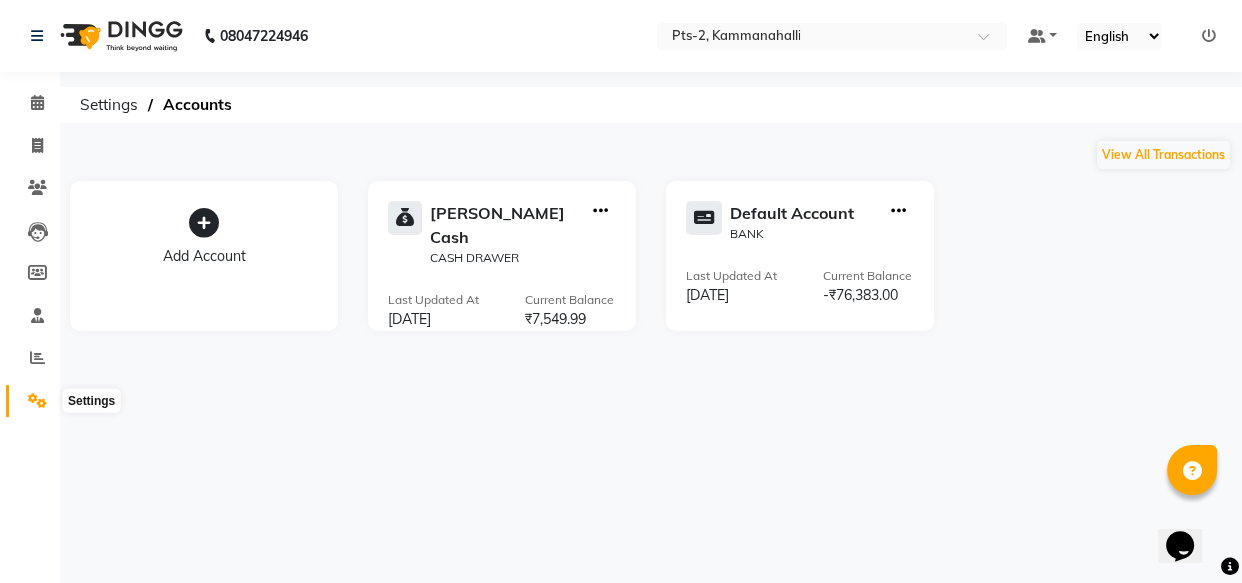 click 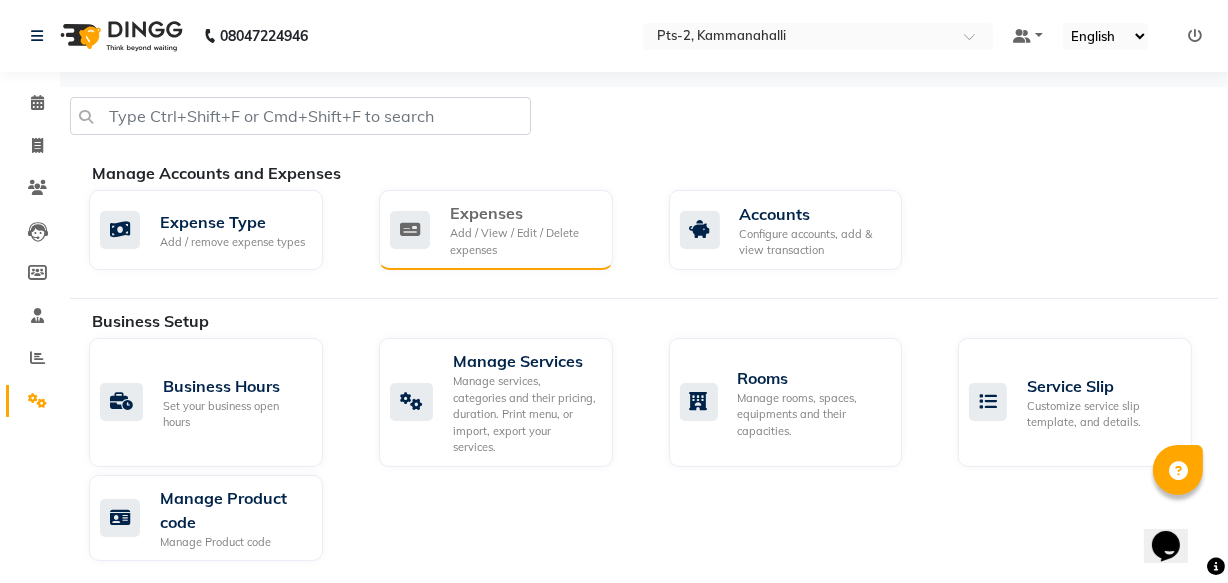 click on "Expenses" 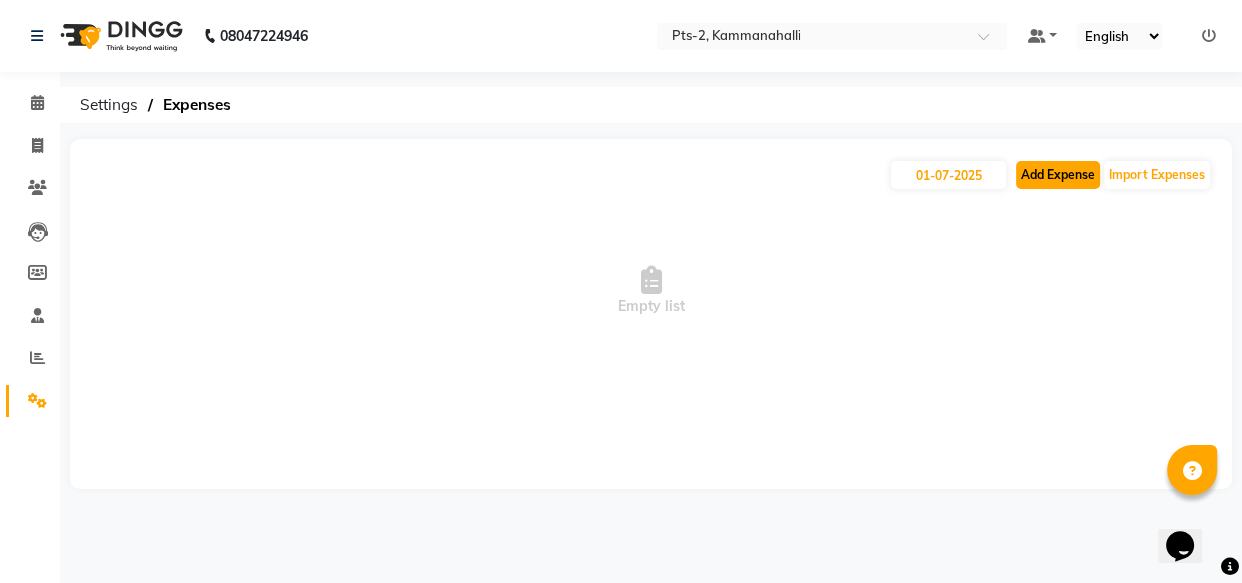 click on "Add Expense" 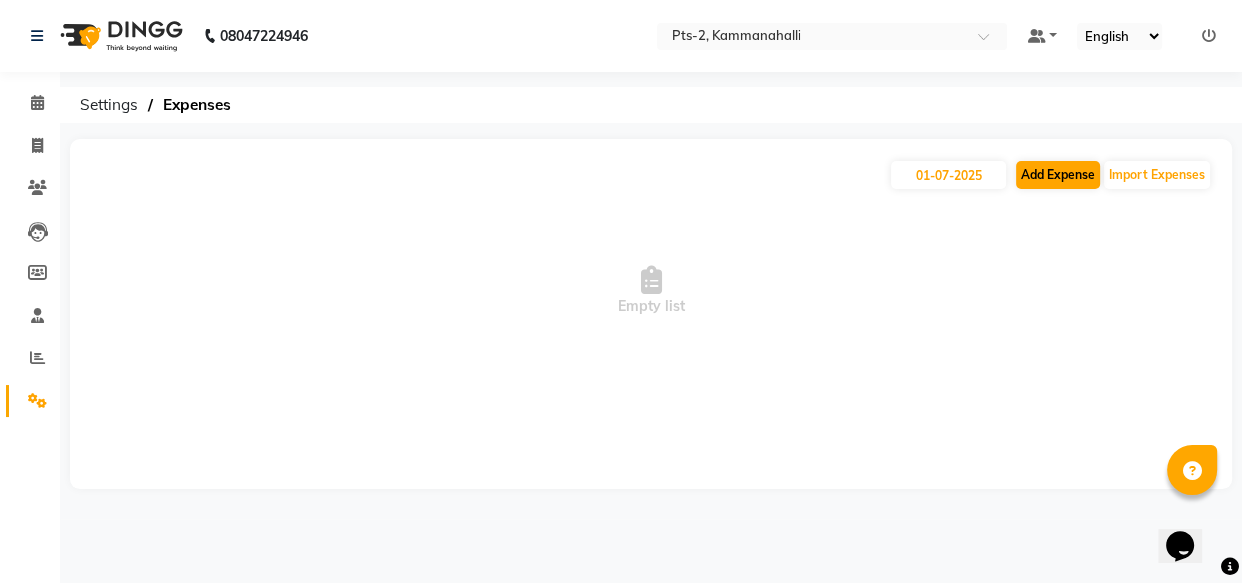 select on "1" 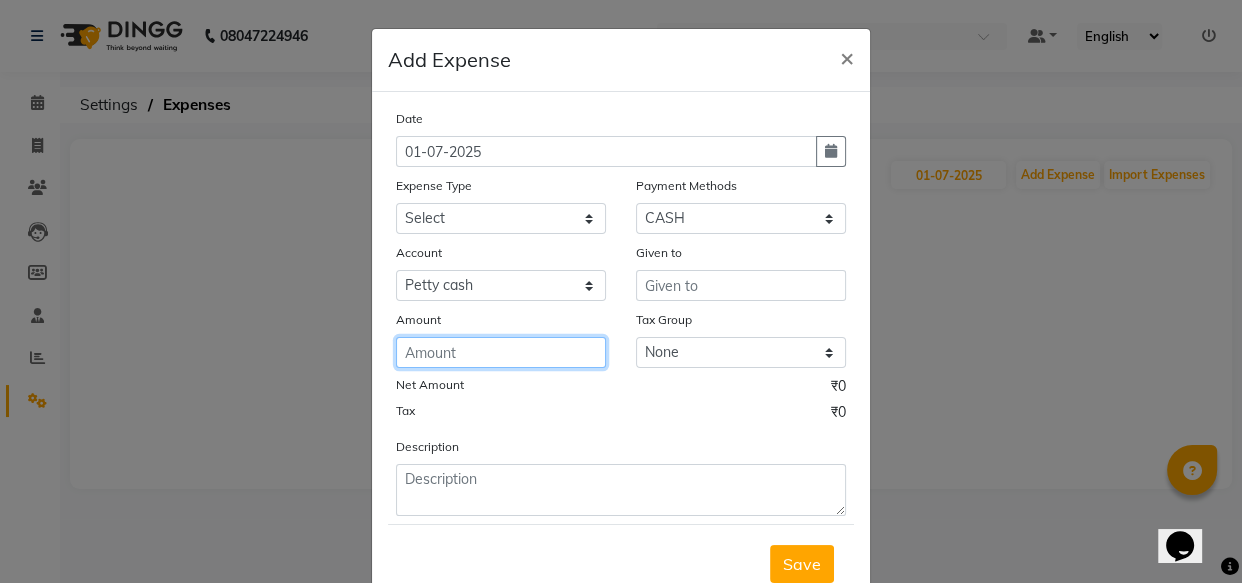 click 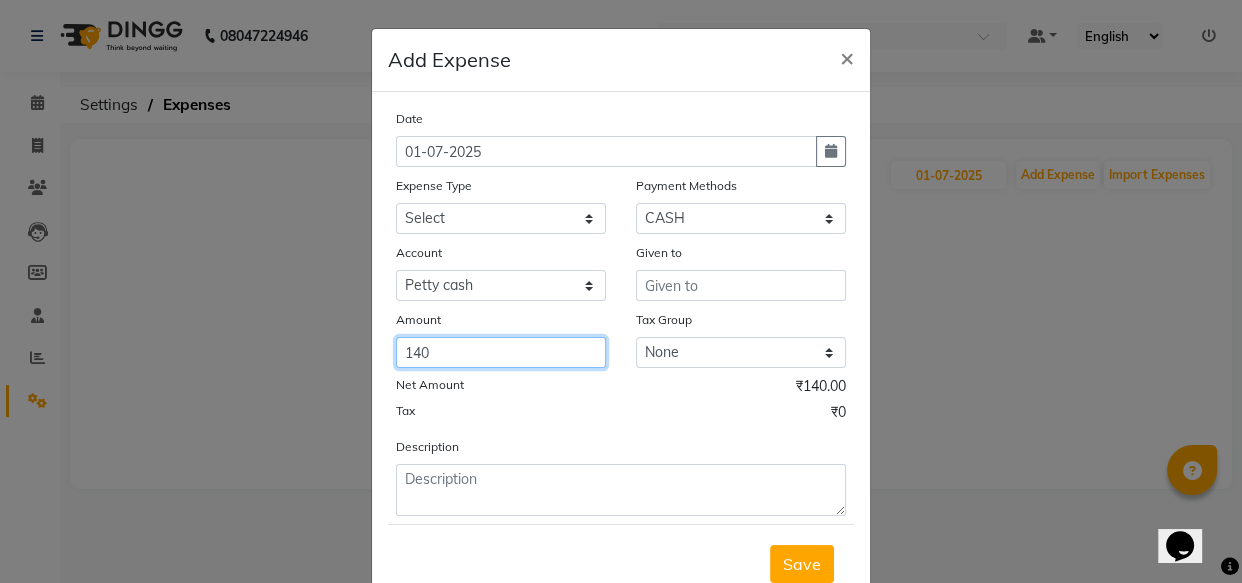 type on "140" 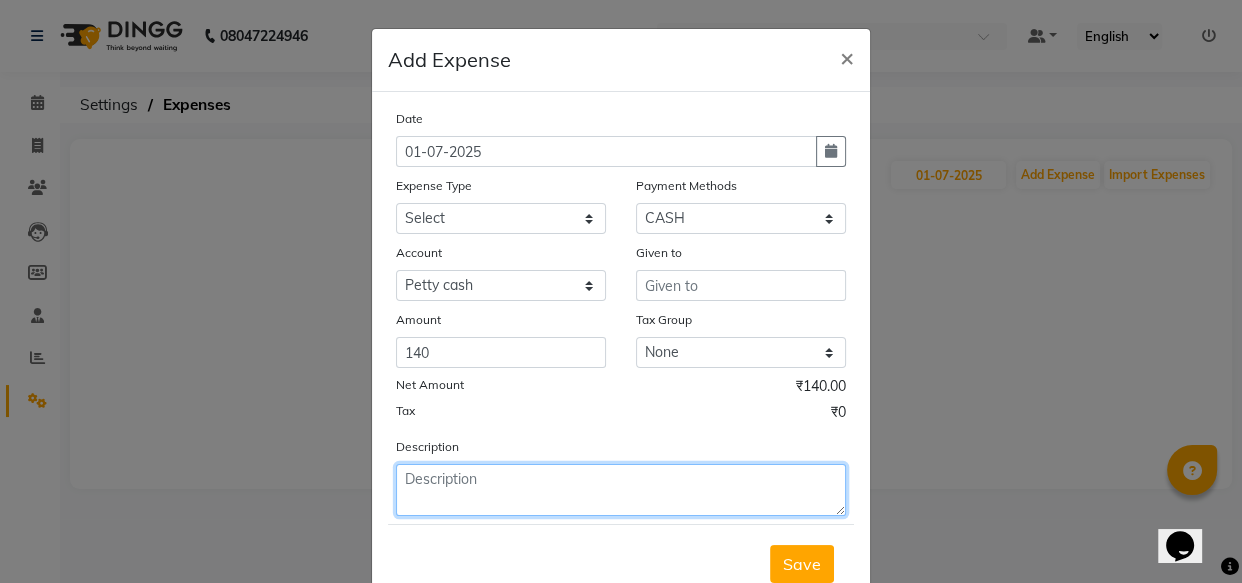 click 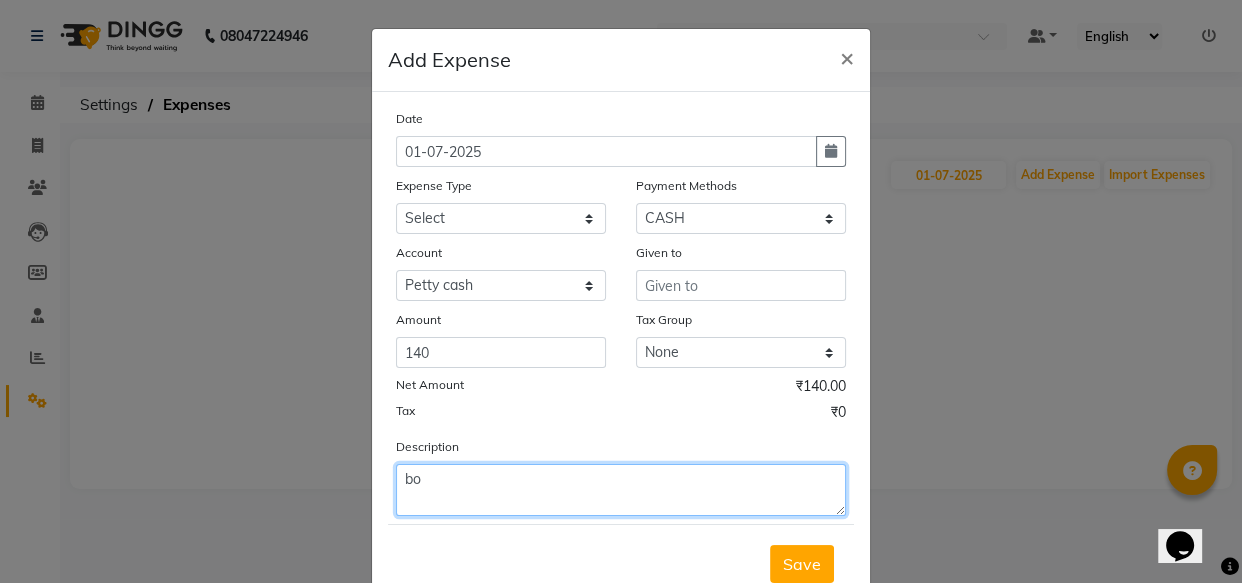 type on "b" 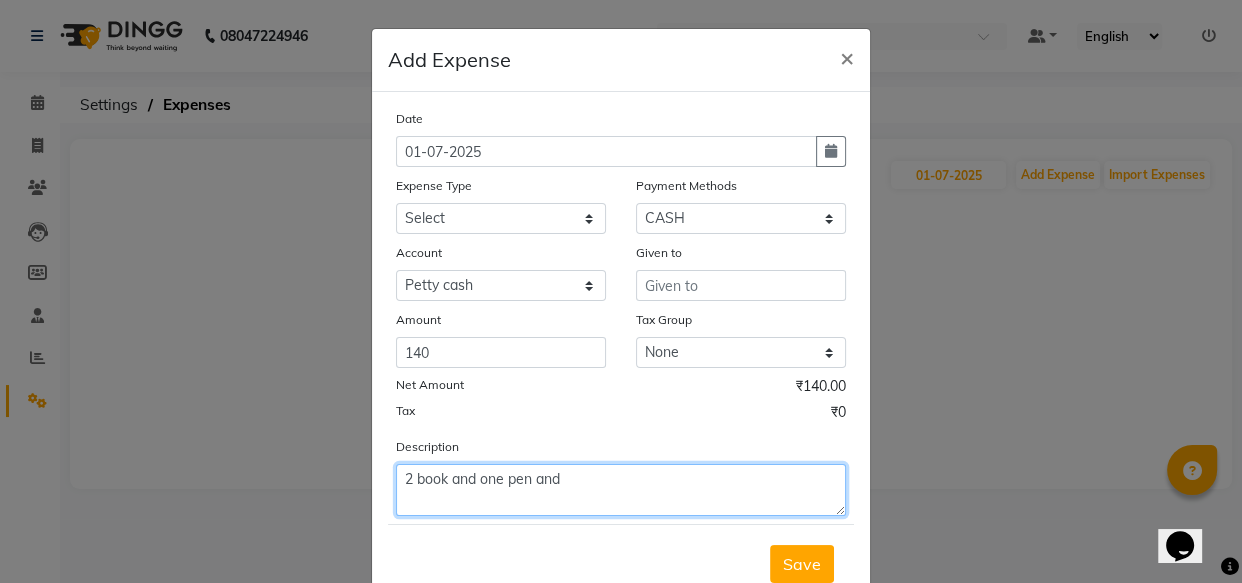 type on "2 book and one pen and" 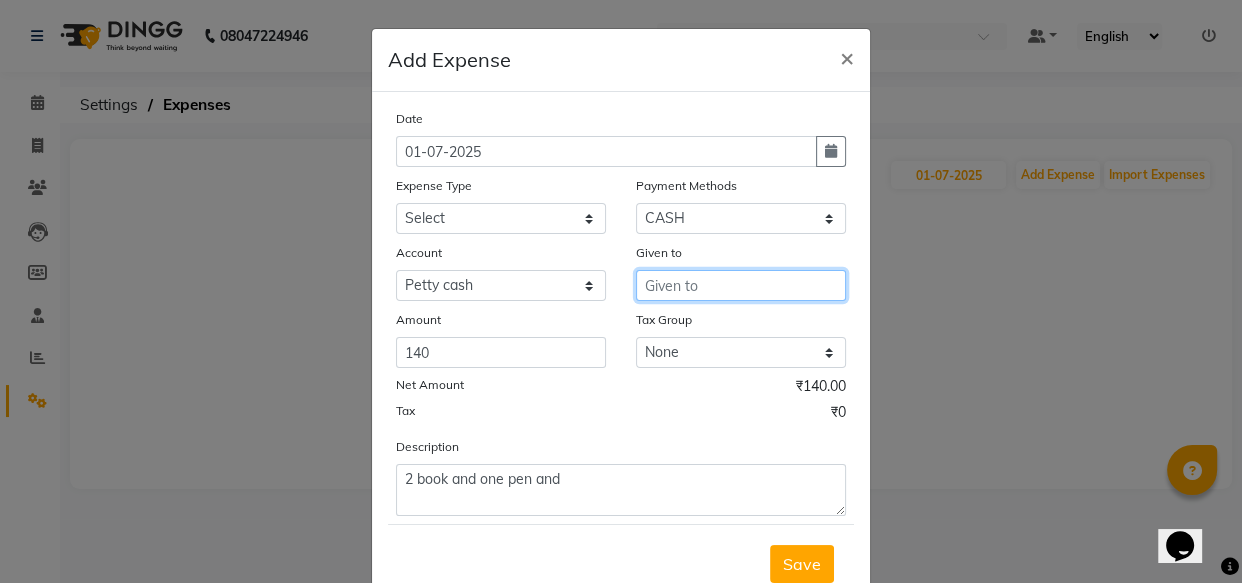 click at bounding box center (741, 285) 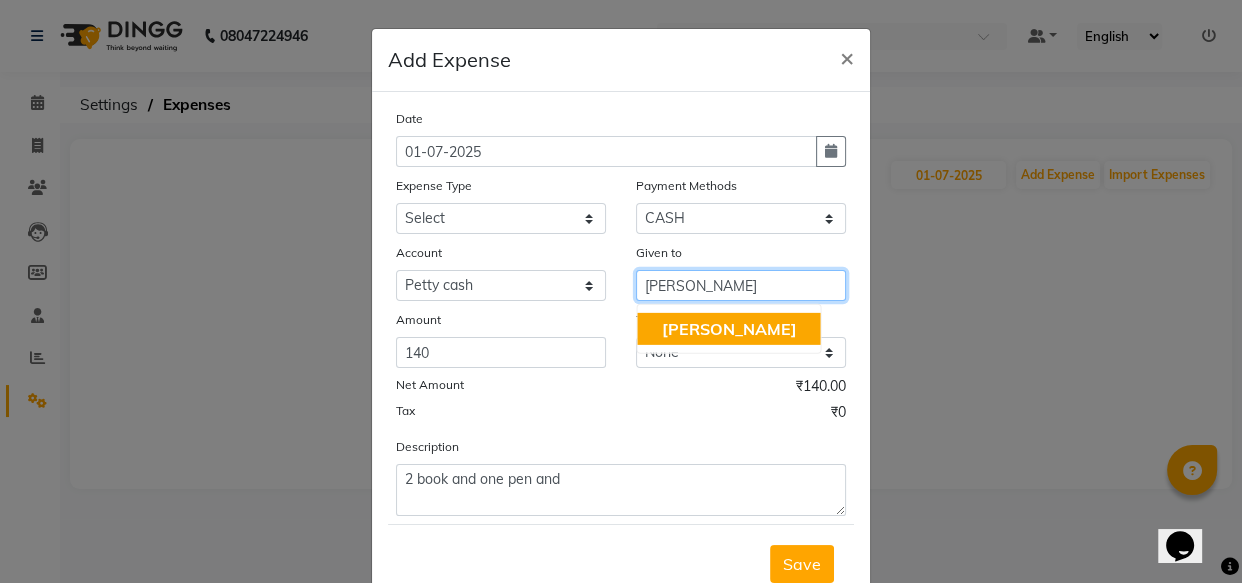click on "[PERSON_NAME]" 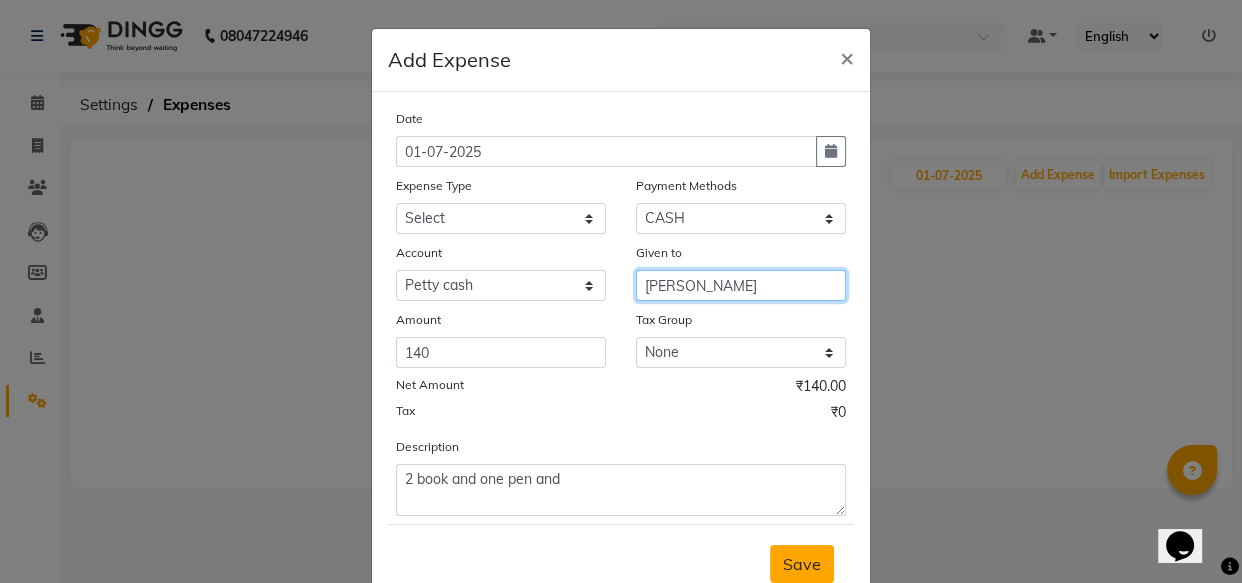 type on "[PERSON_NAME]" 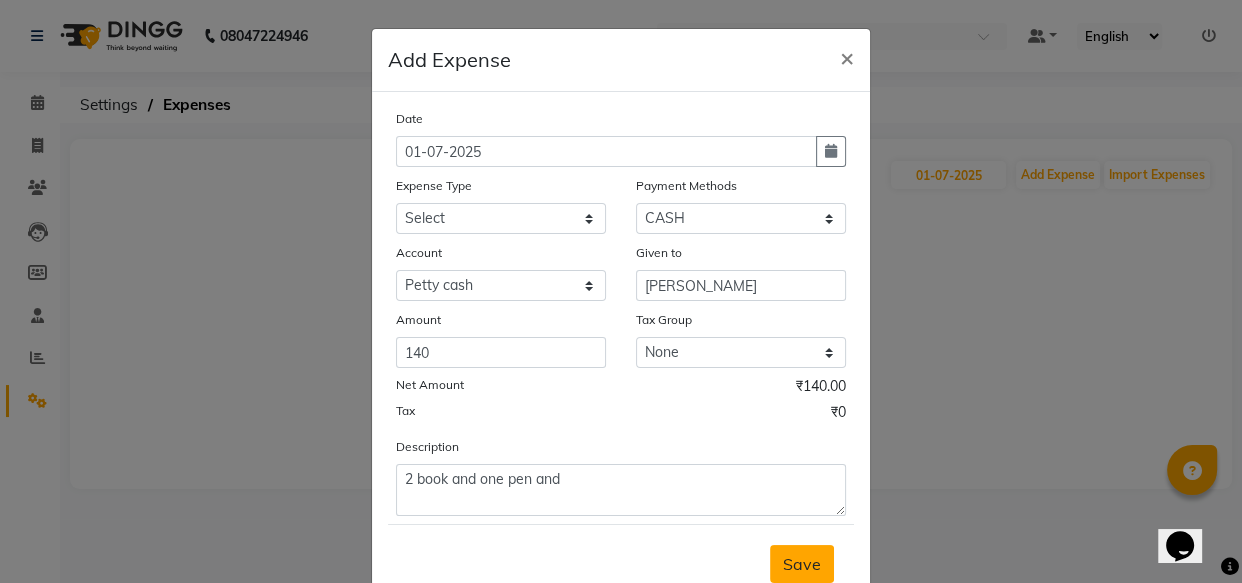 click on "Save" at bounding box center (802, 564) 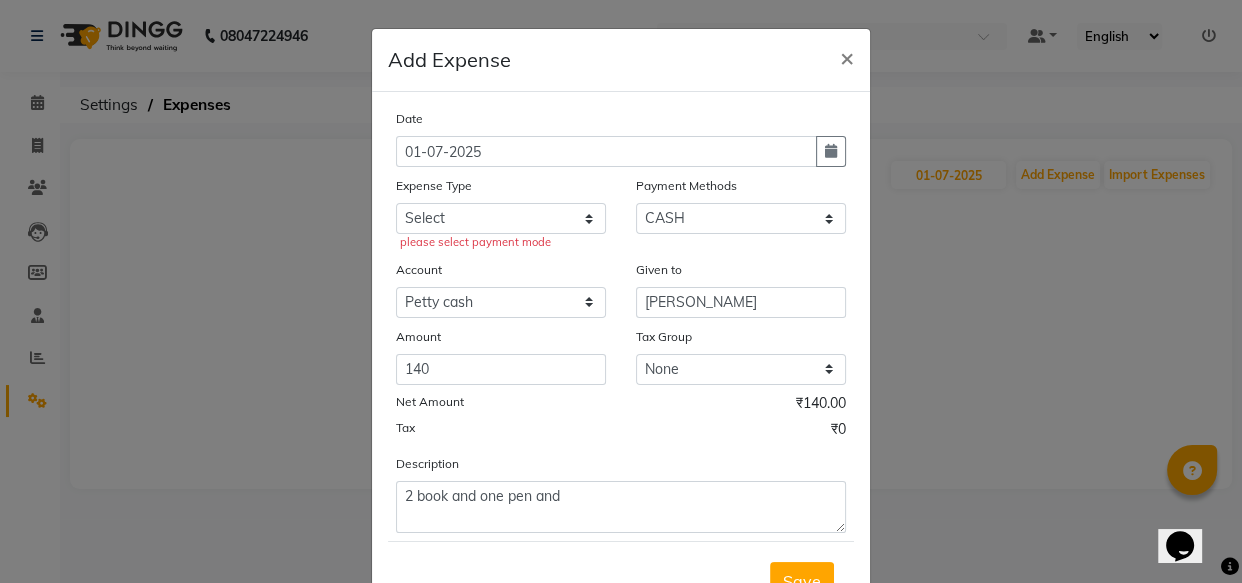 click on "please select payment mode" 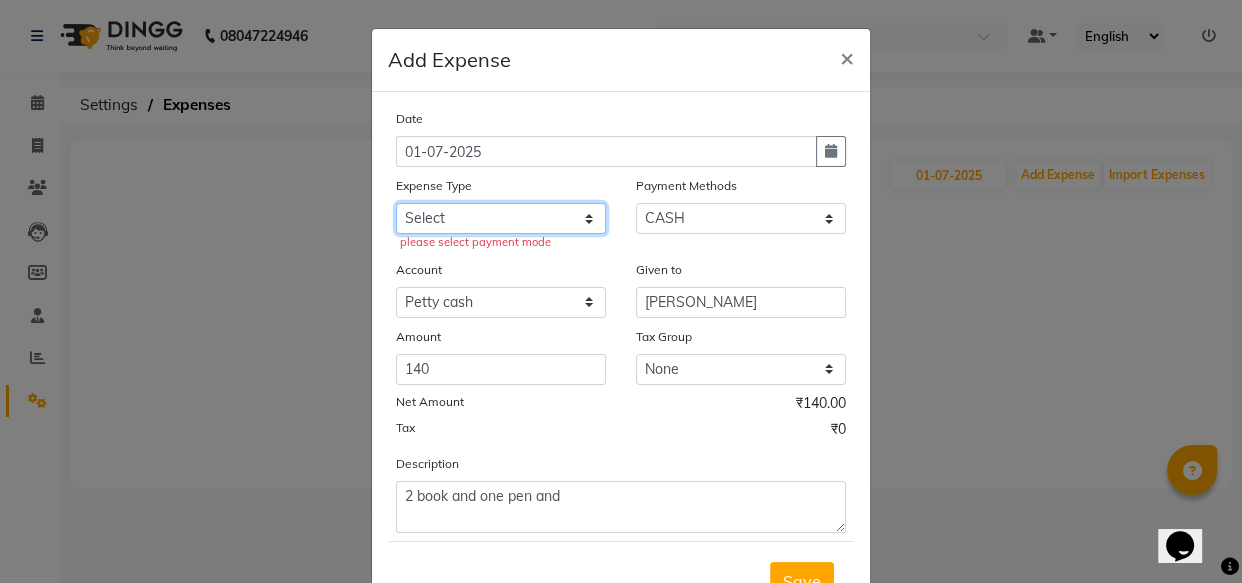 click on "Select Bank charges Cleaning and products Donation Electric and water charge Incentive Laundry Maintenance MAMU FEES Marketing Other P and L Recharge Salary SHOP Product Shop Puja Shop Rent Staff Rent Staff Room Rent and Exp TAX and Fee Tea & Refreshment" 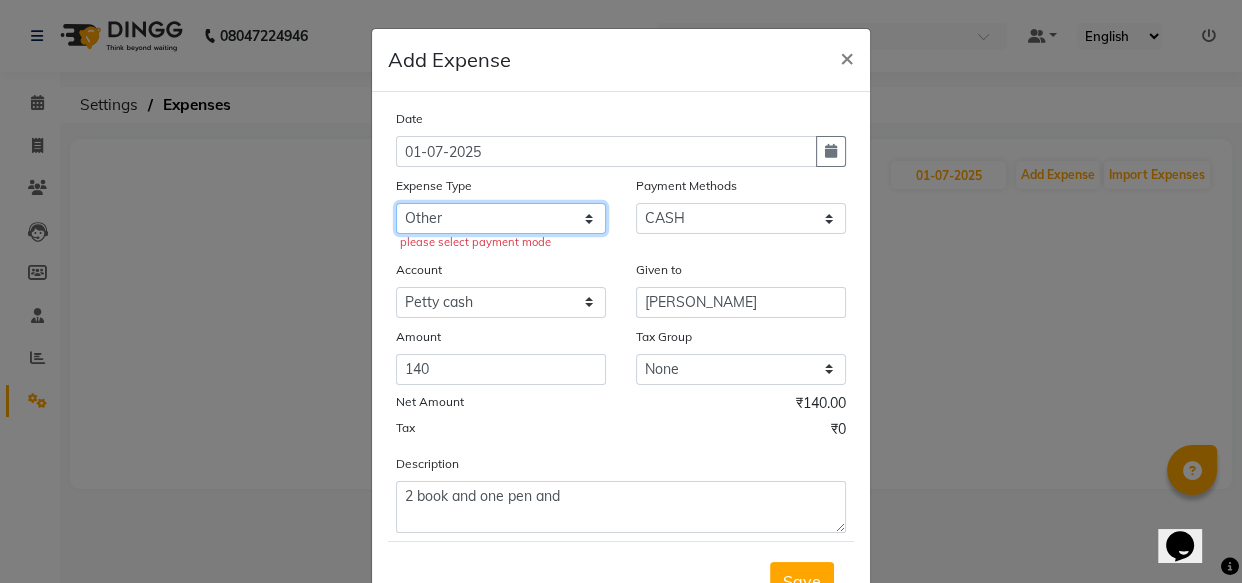click on "Select Bank charges Cleaning and products Donation Electric and water charge Incentive Laundry Maintenance MAMU FEES Marketing Other P and L Recharge Salary SHOP Product Shop Puja Shop Rent Staff Rent Staff Room Rent and Exp TAX and Fee Tea & Refreshment" 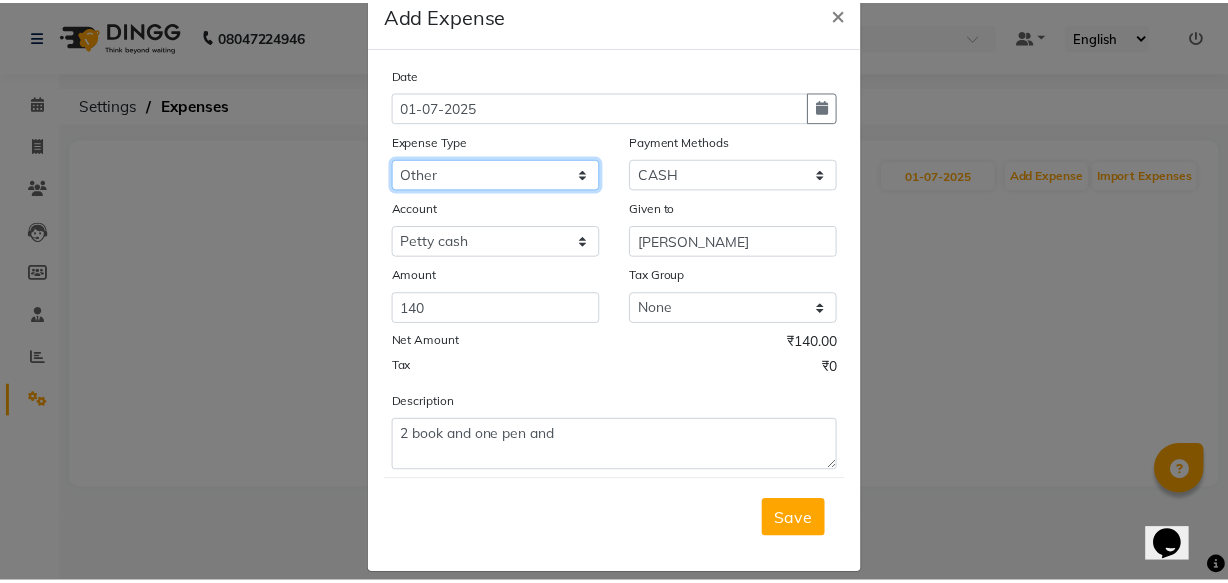 scroll, scrollTop: 68, scrollLeft: 0, axis: vertical 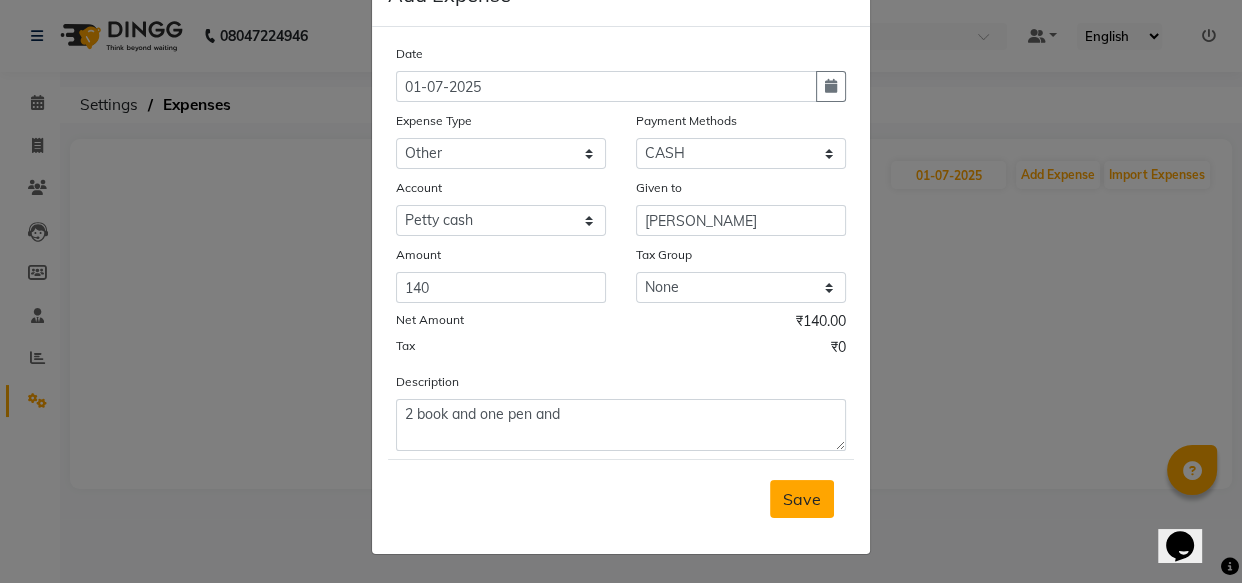click on "Save" at bounding box center (802, 499) 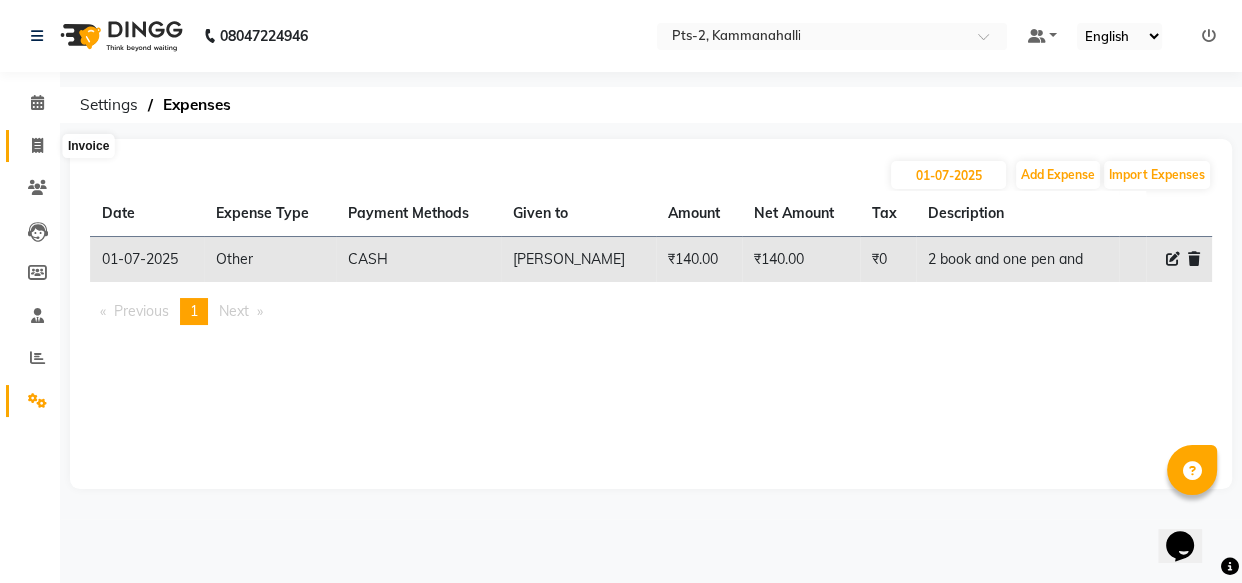 click 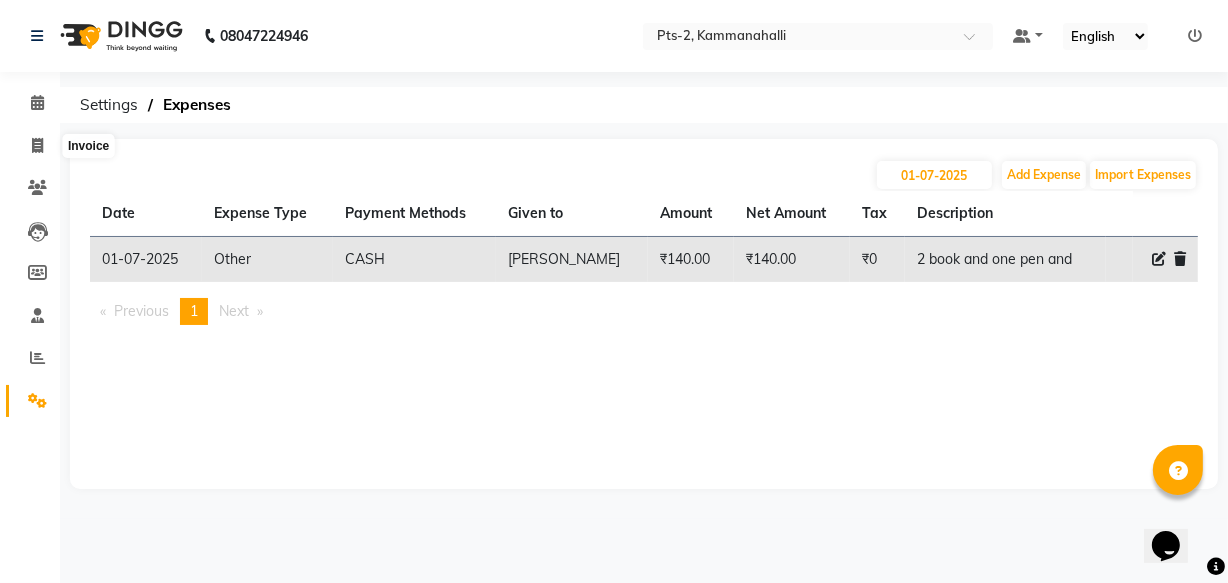 select on "service" 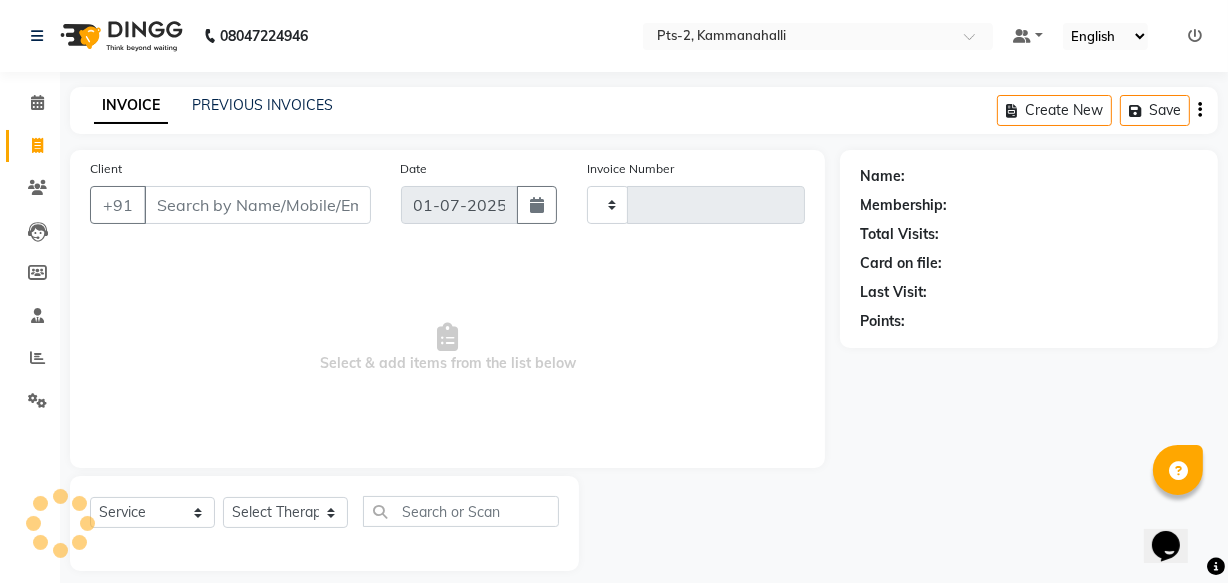 scroll, scrollTop: 19, scrollLeft: 0, axis: vertical 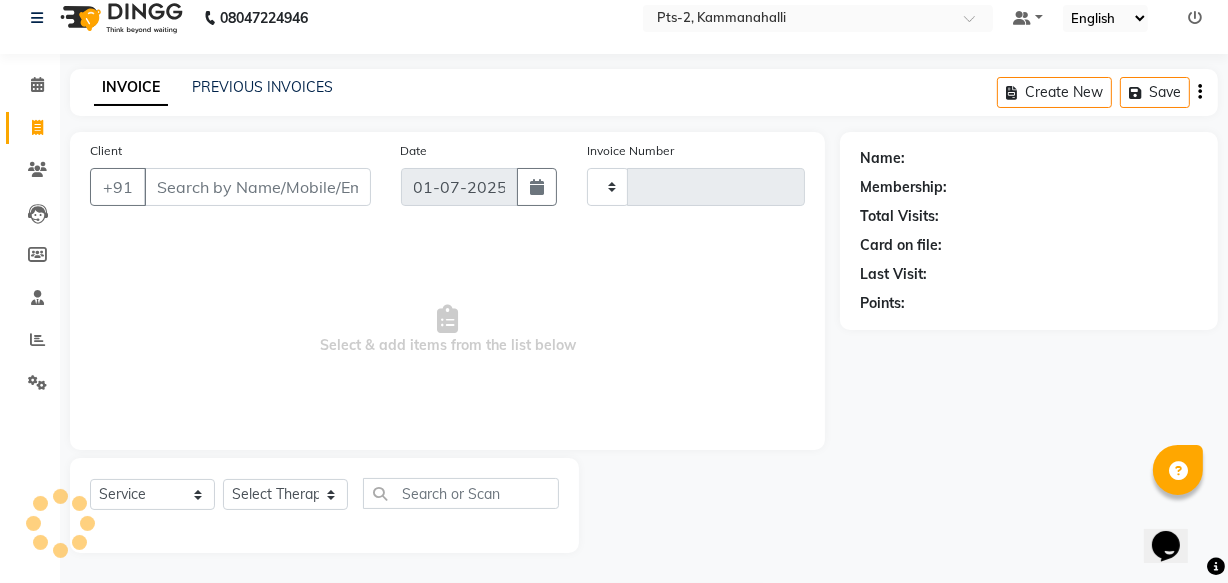 type on "0536" 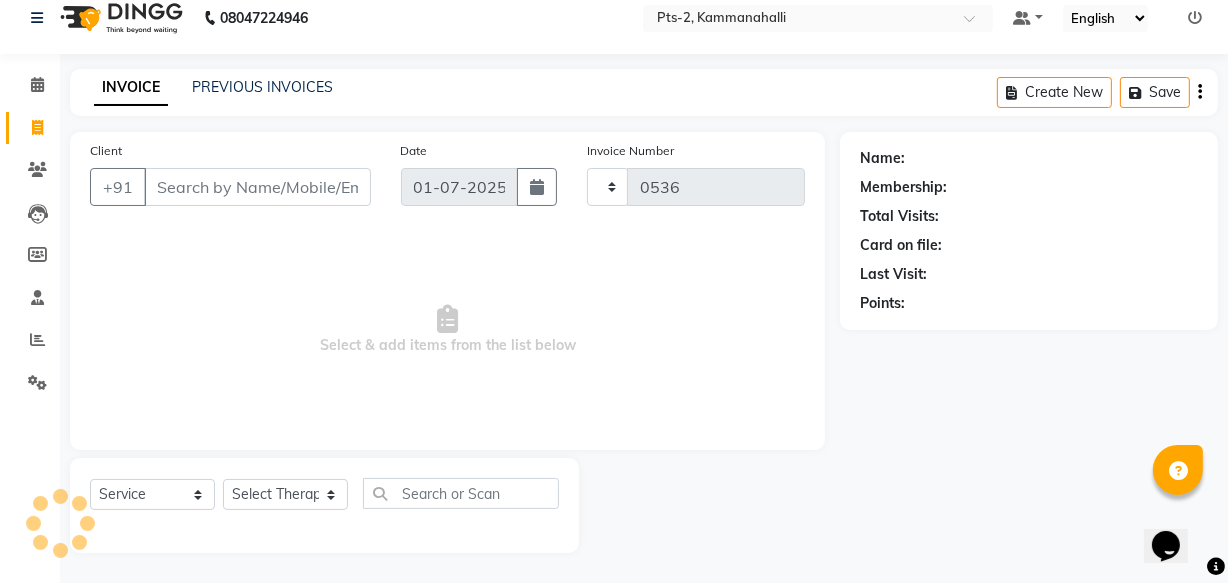 select on "5391" 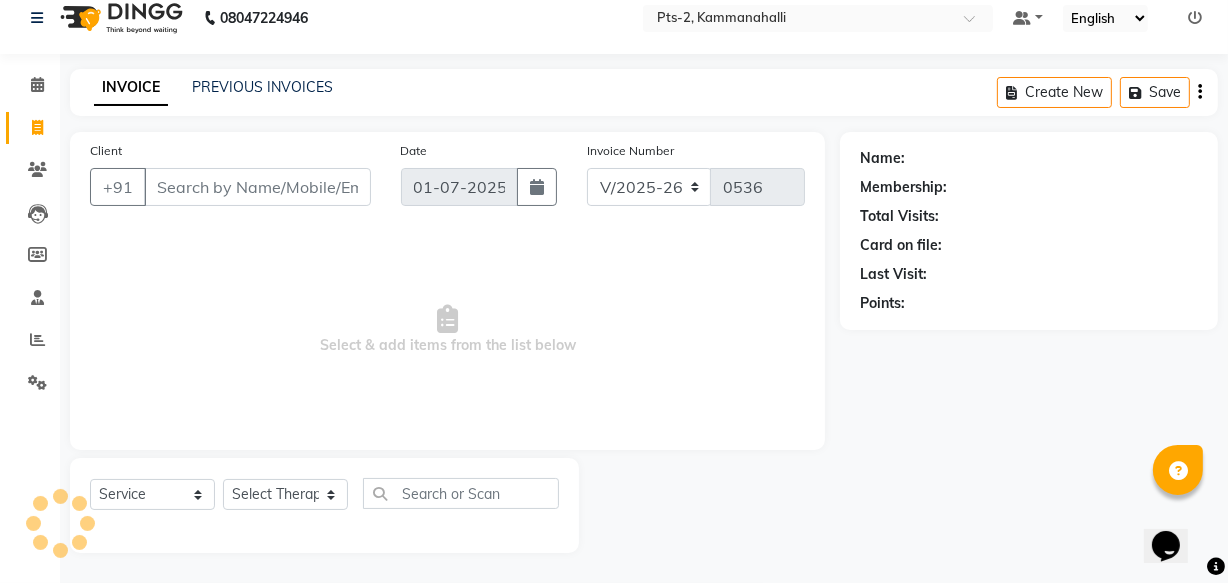click on "INVOICE PREVIOUS INVOICES Create New   Save" 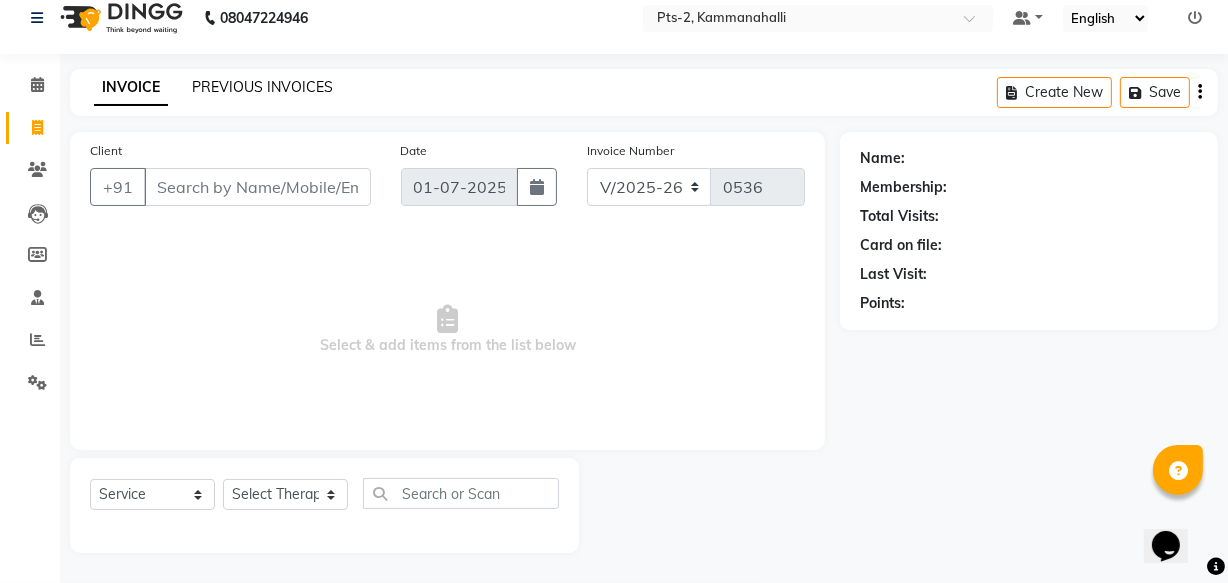 click on "PREVIOUS INVOICES" 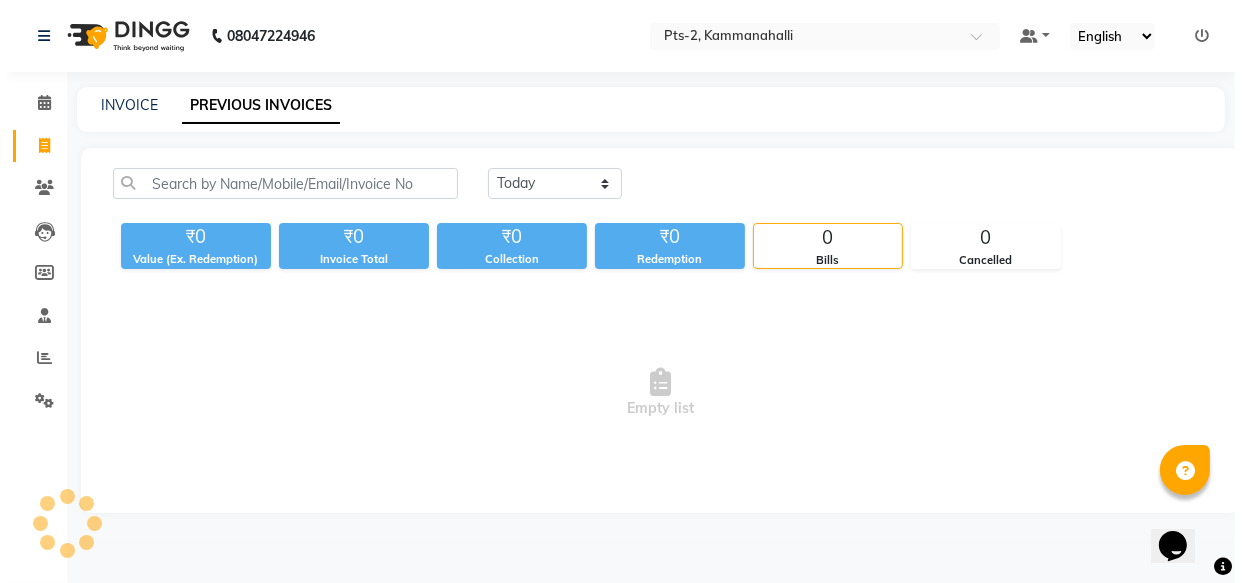 scroll, scrollTop: 0, scrollLeft: 0, axis: both 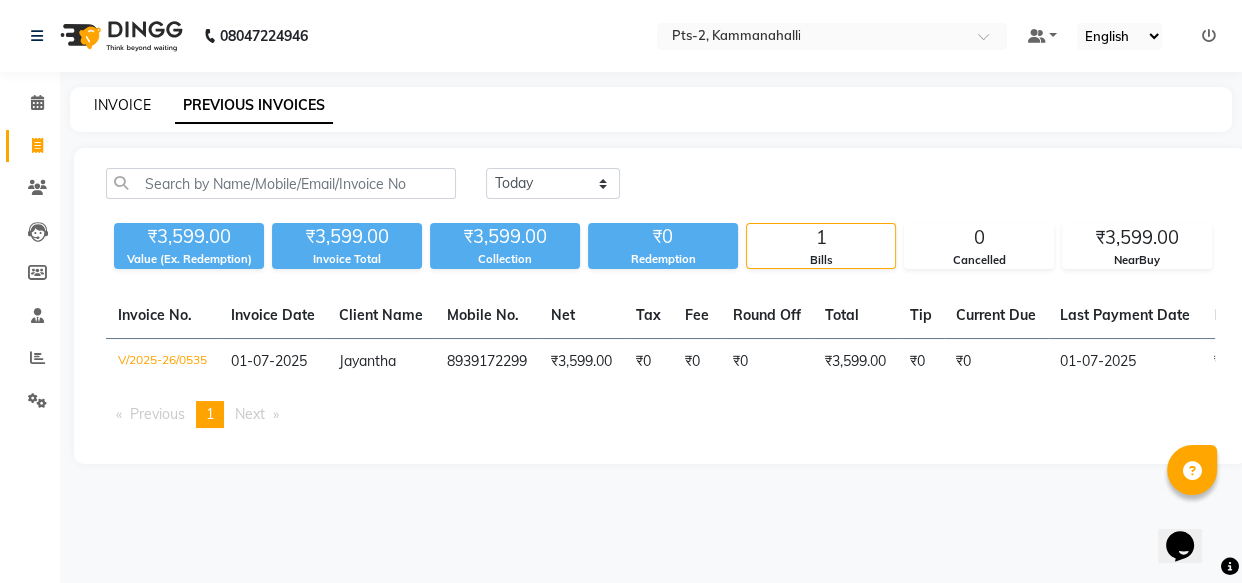 click on "INVOICE" 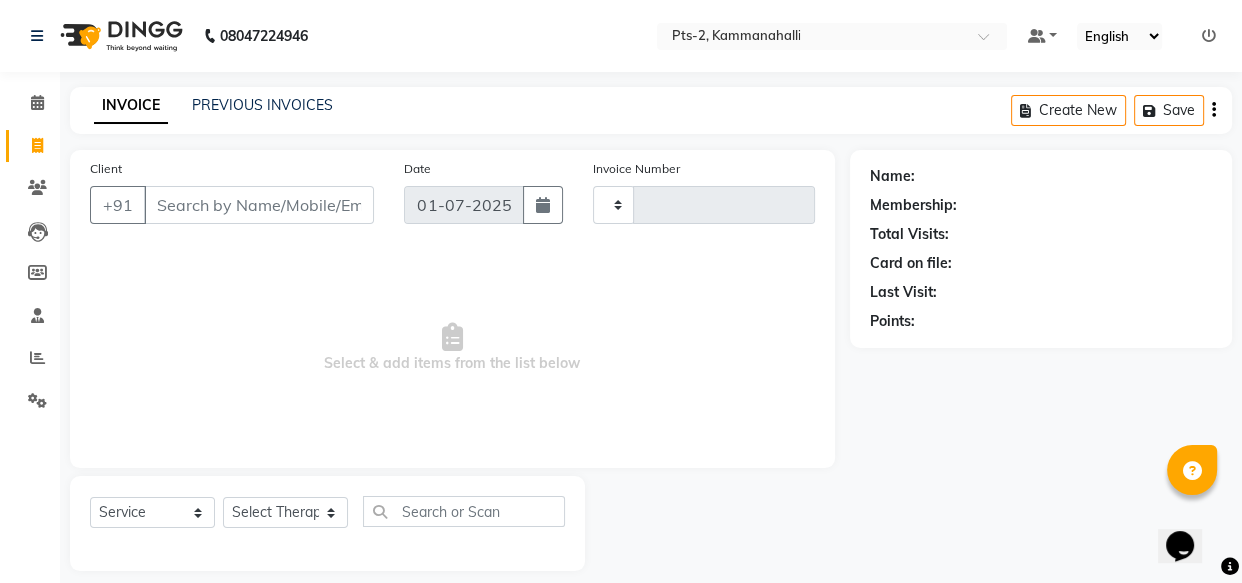 type on "0536" 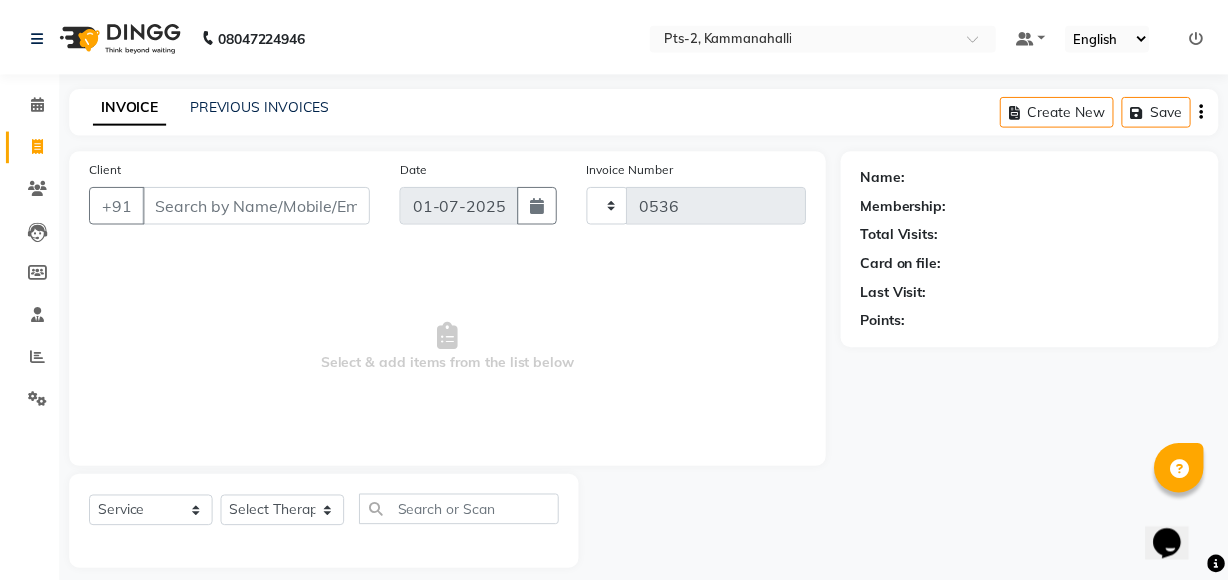 scroll, scrollTop: 19, scrollLeft: 0, axis: vertical 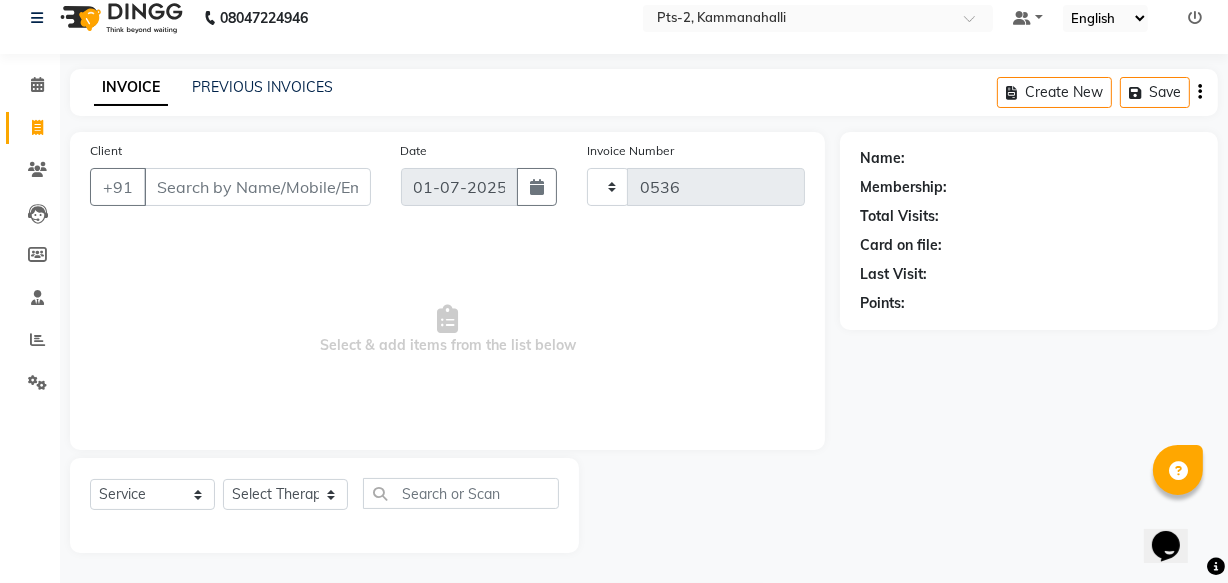 select on "5391" 